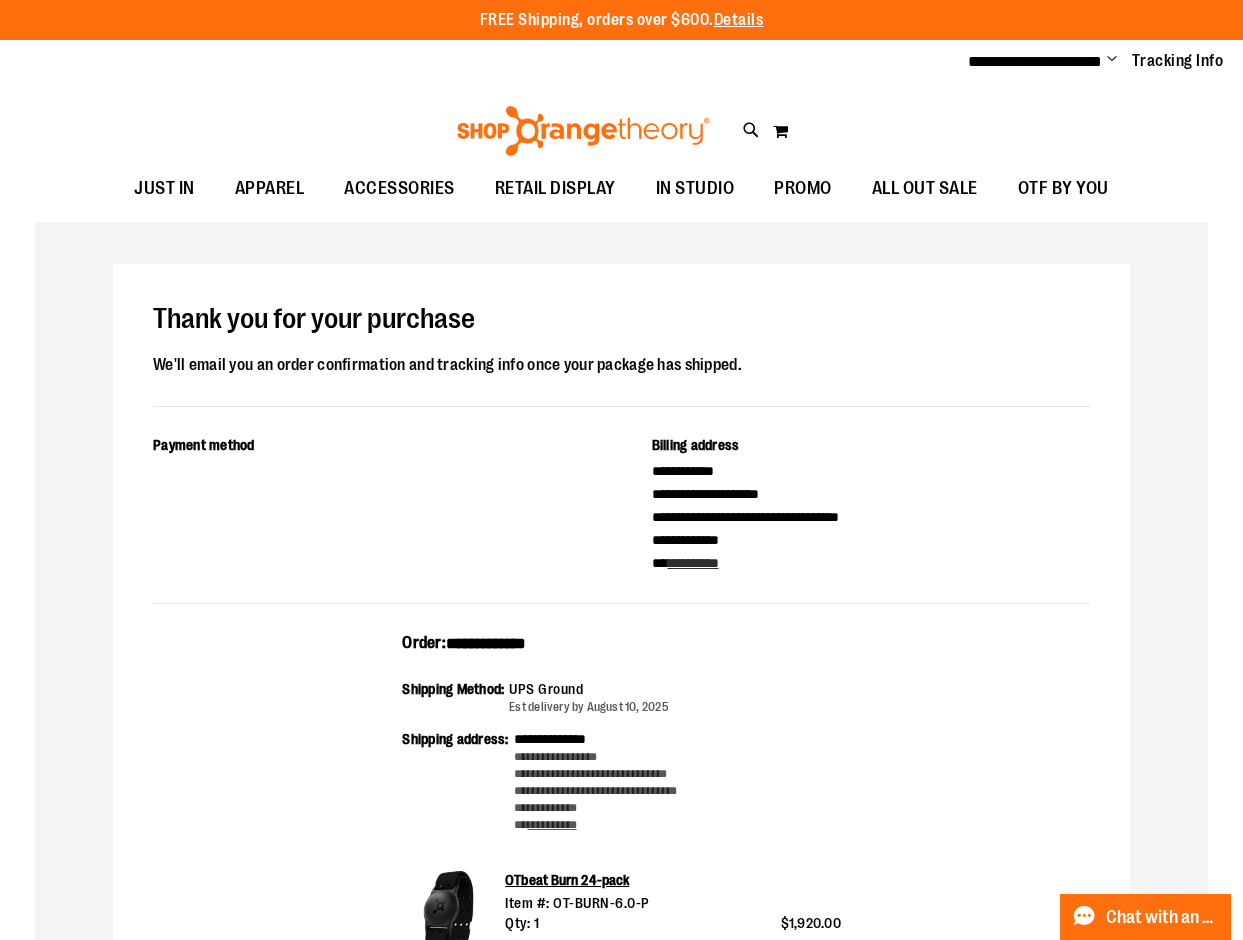 scroll, scrollTop: 0, scrollLeft: 0, axis: both 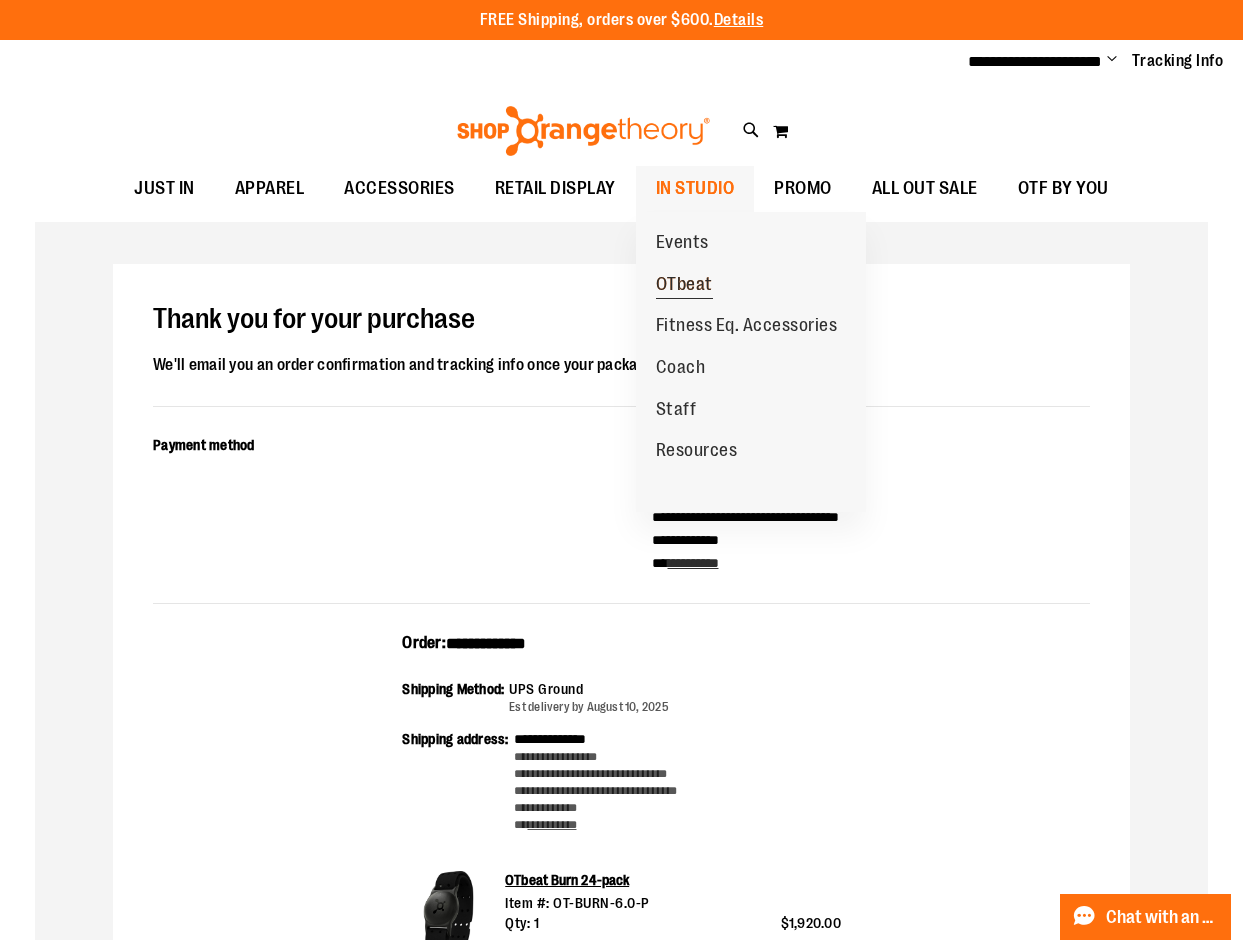 click on "OTbeat" at bounding box center [684, 286] 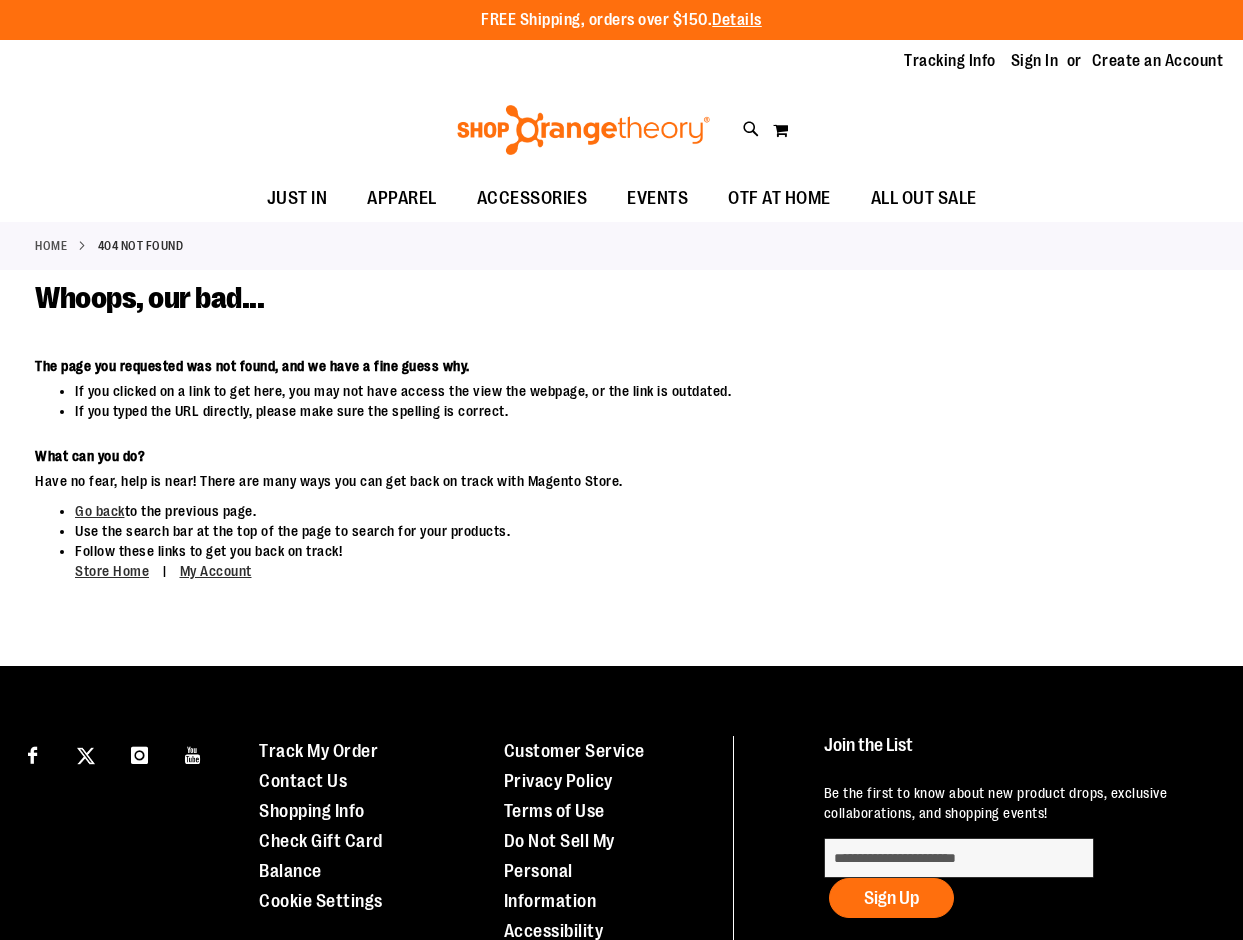 scroll, scrollTop: 0, scrollLeft: 0, axis: both 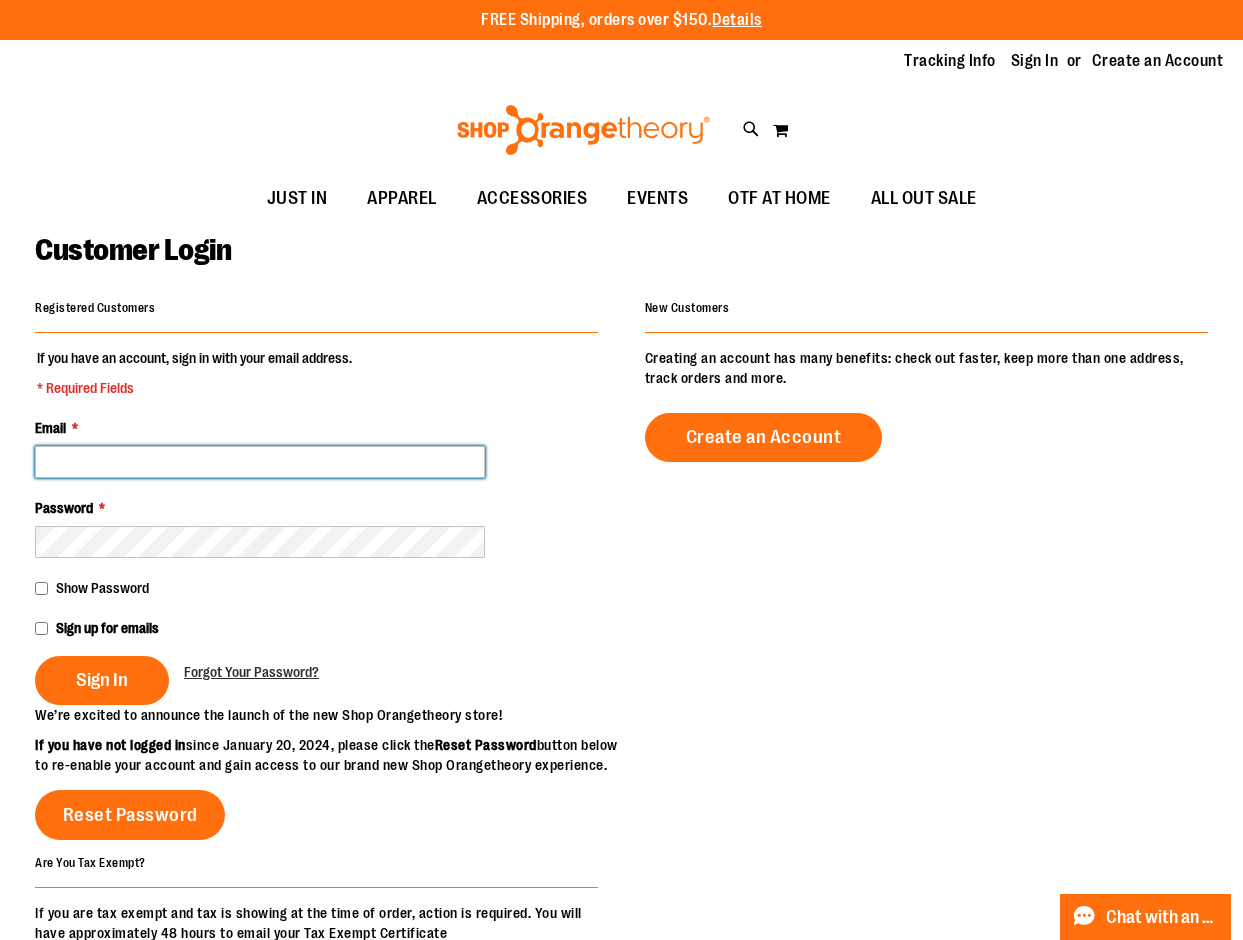 type on "**********" 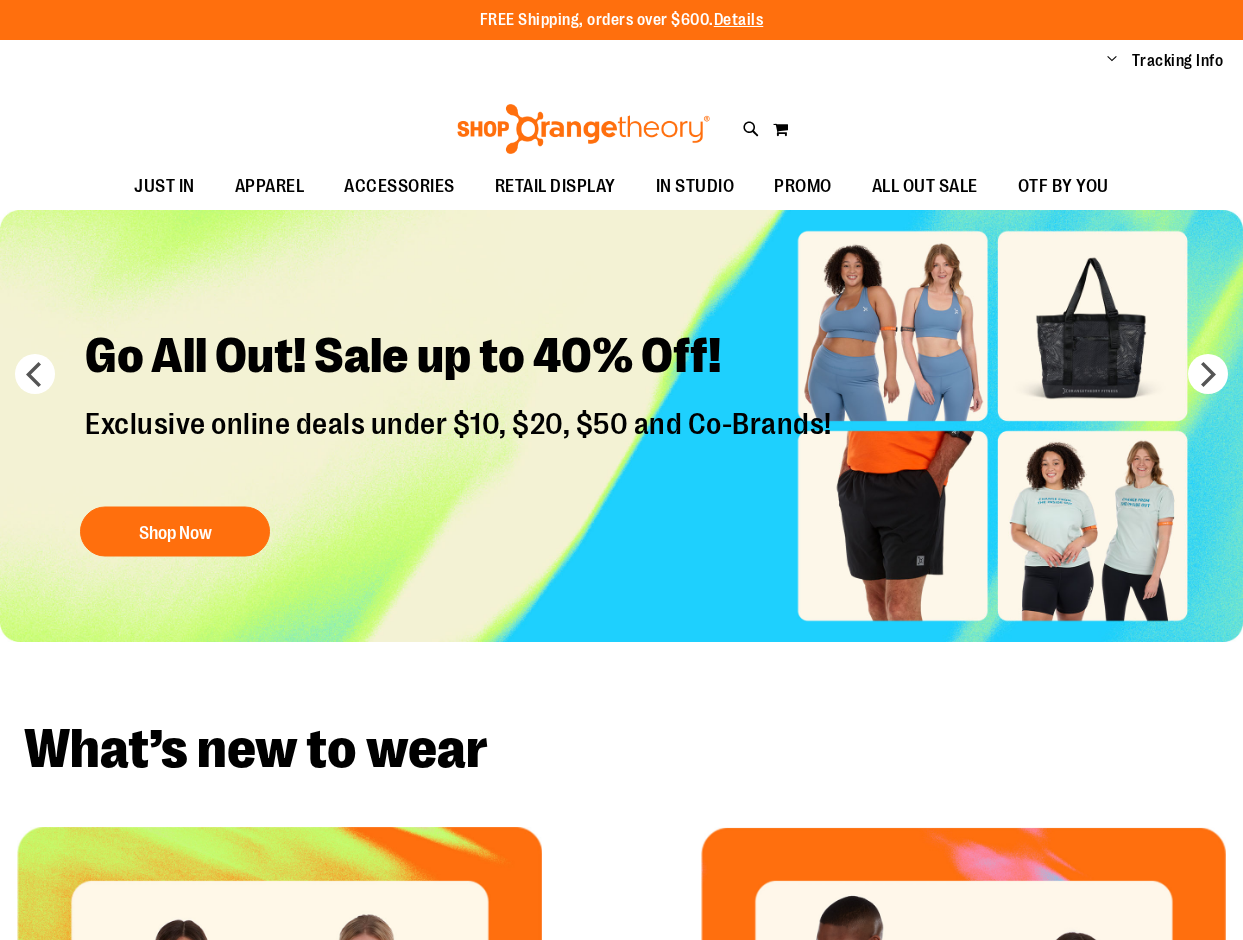 scroll, scrollTop: 0, scrollLeft: 0, axis: both 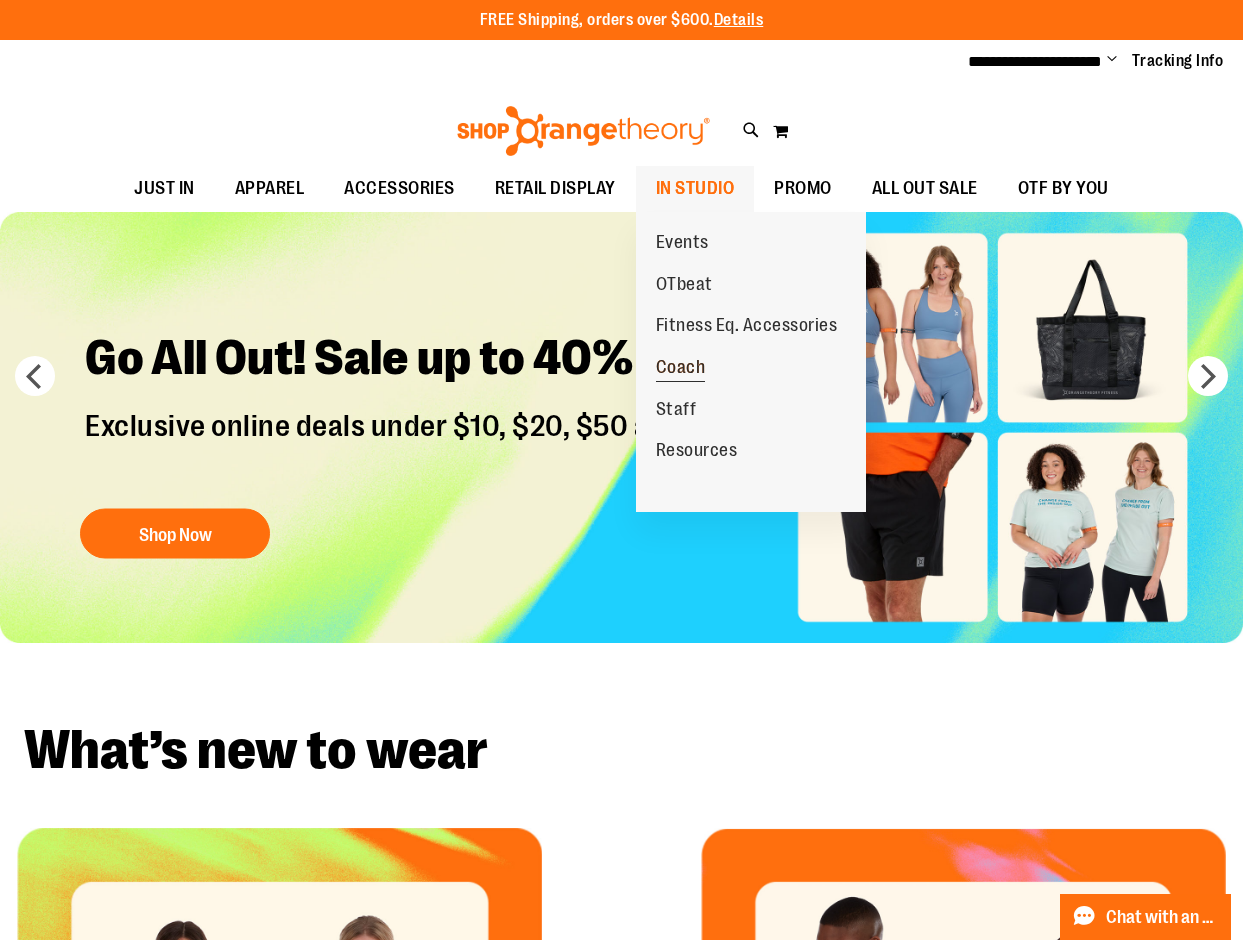 click on "Coach" at bounding box center [681, 369] 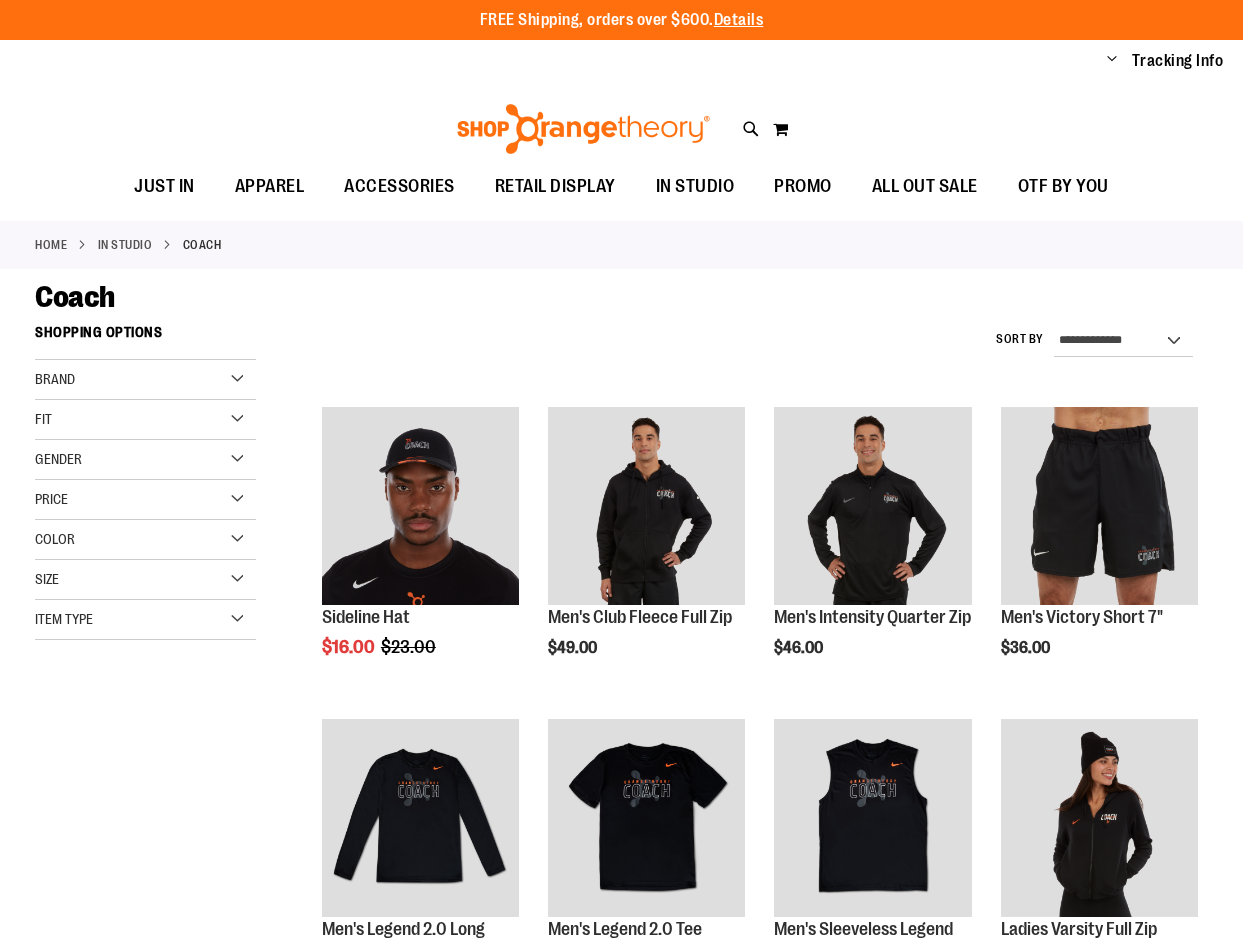 scroll, scrollTop: 0, scrollLeft: 0, axis: both 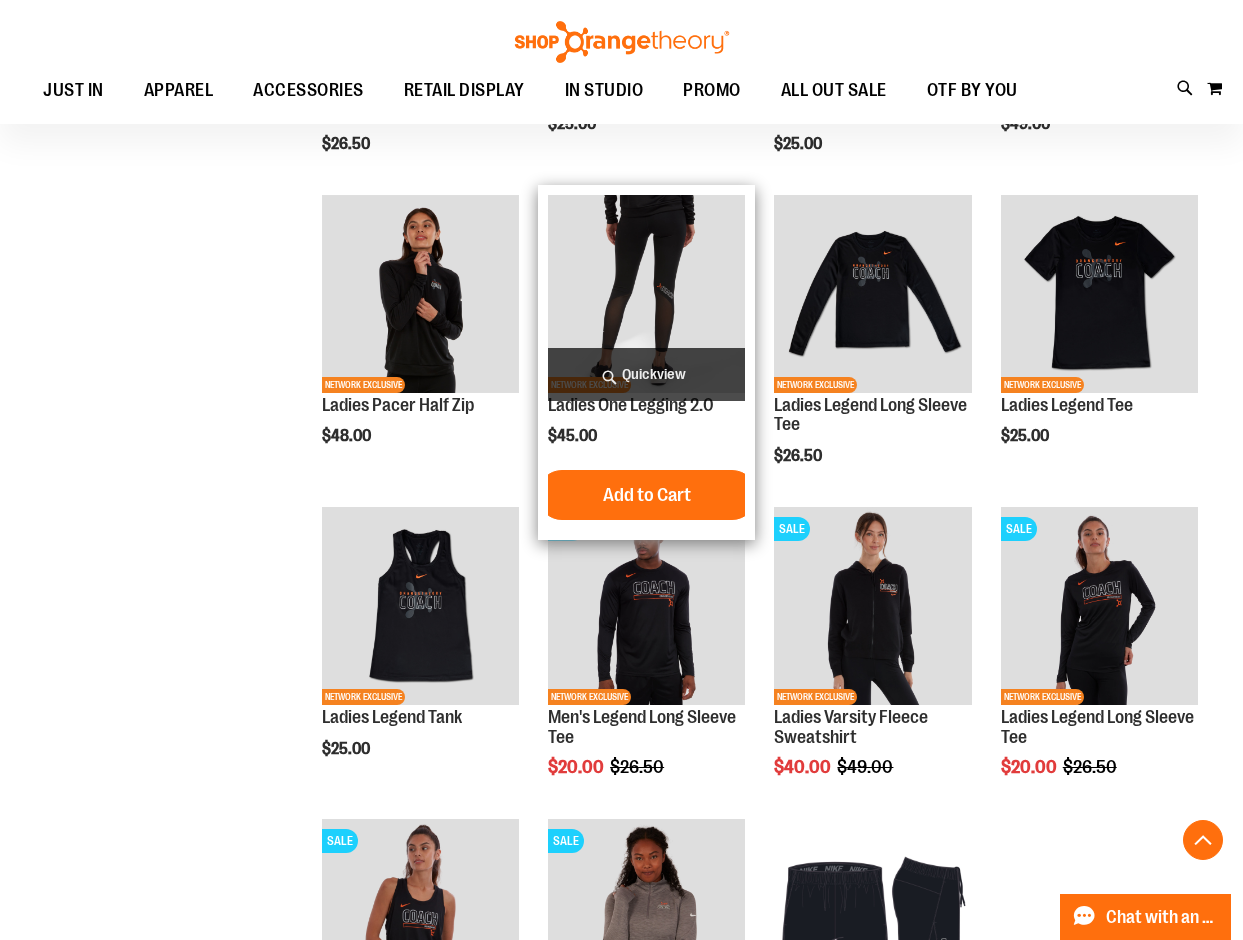 click on "Quickview" at bounding box center (646, 374) 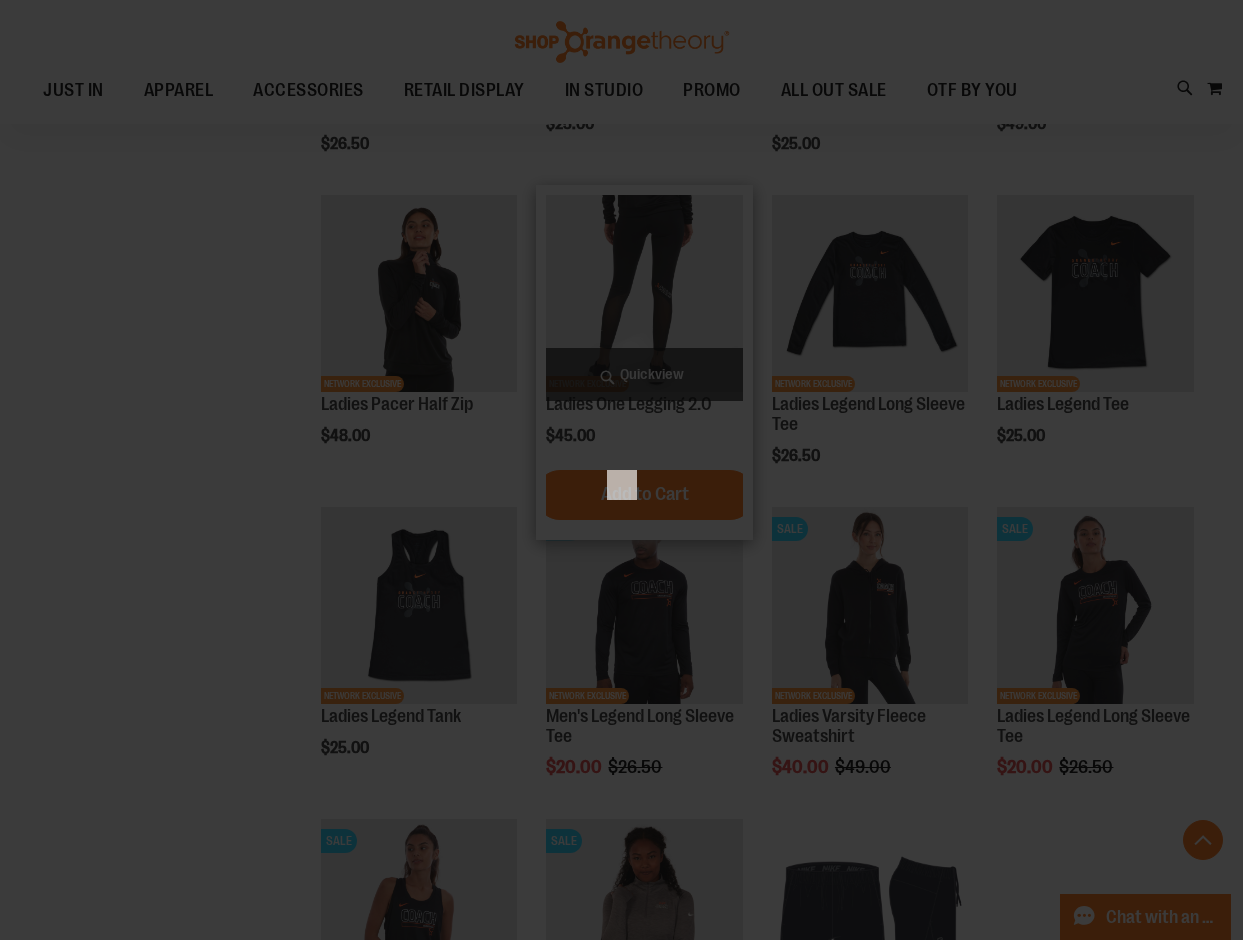 scroll, scrollTop: 0, scrollLeft: 0, axis: both 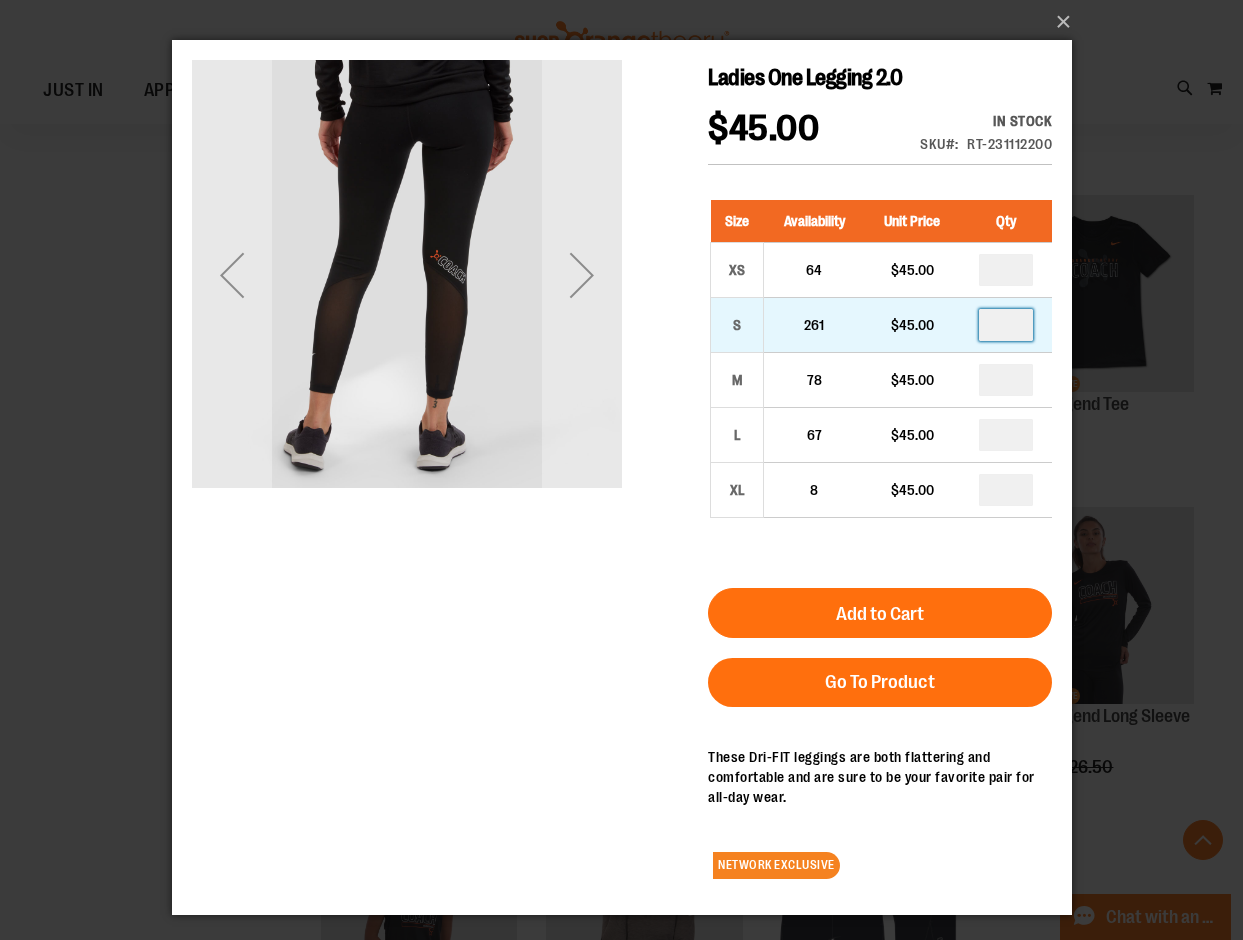 click on "*" at bounding box center (1005, 325) 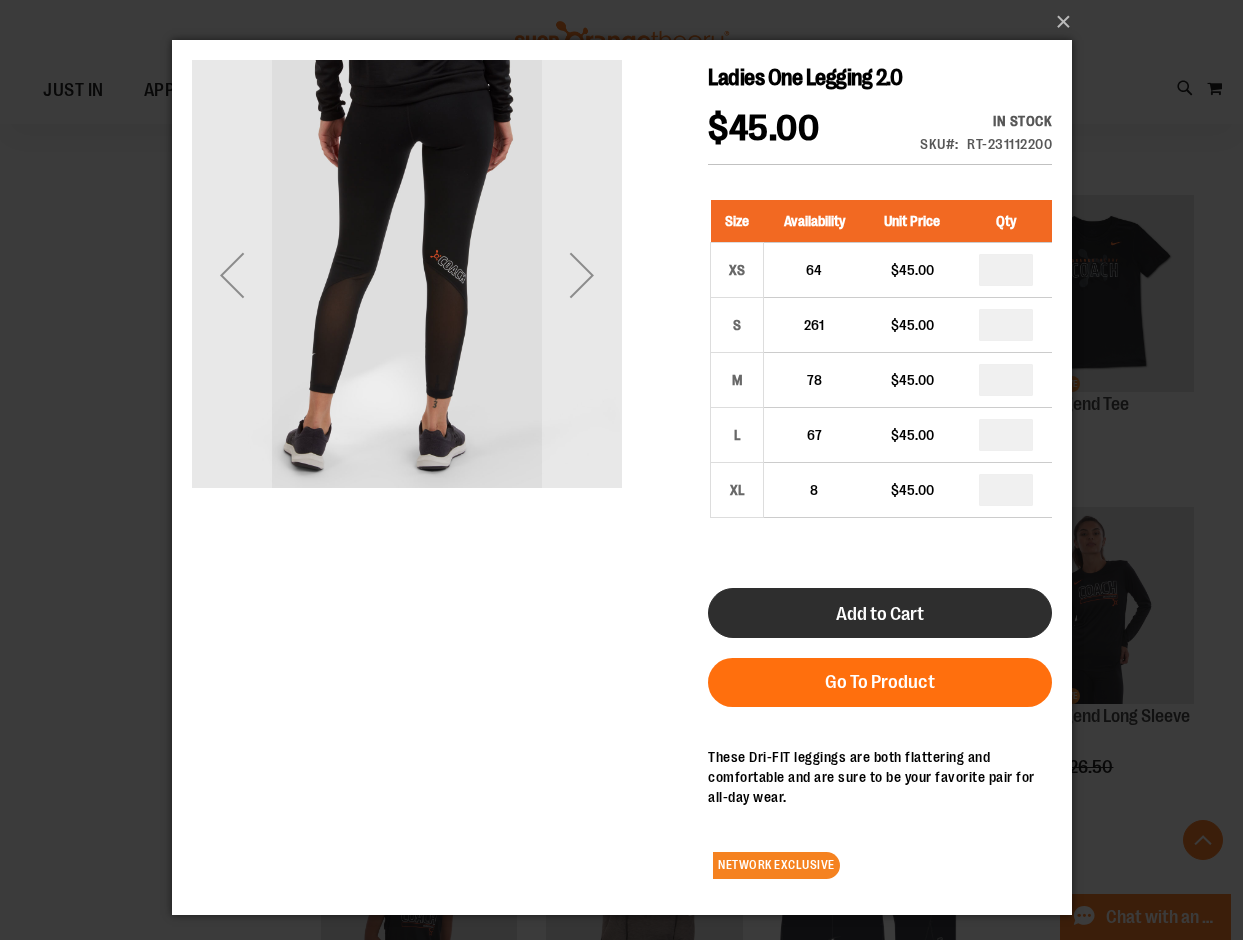 click on "Add to Cart" at bounding box center [879, 614] 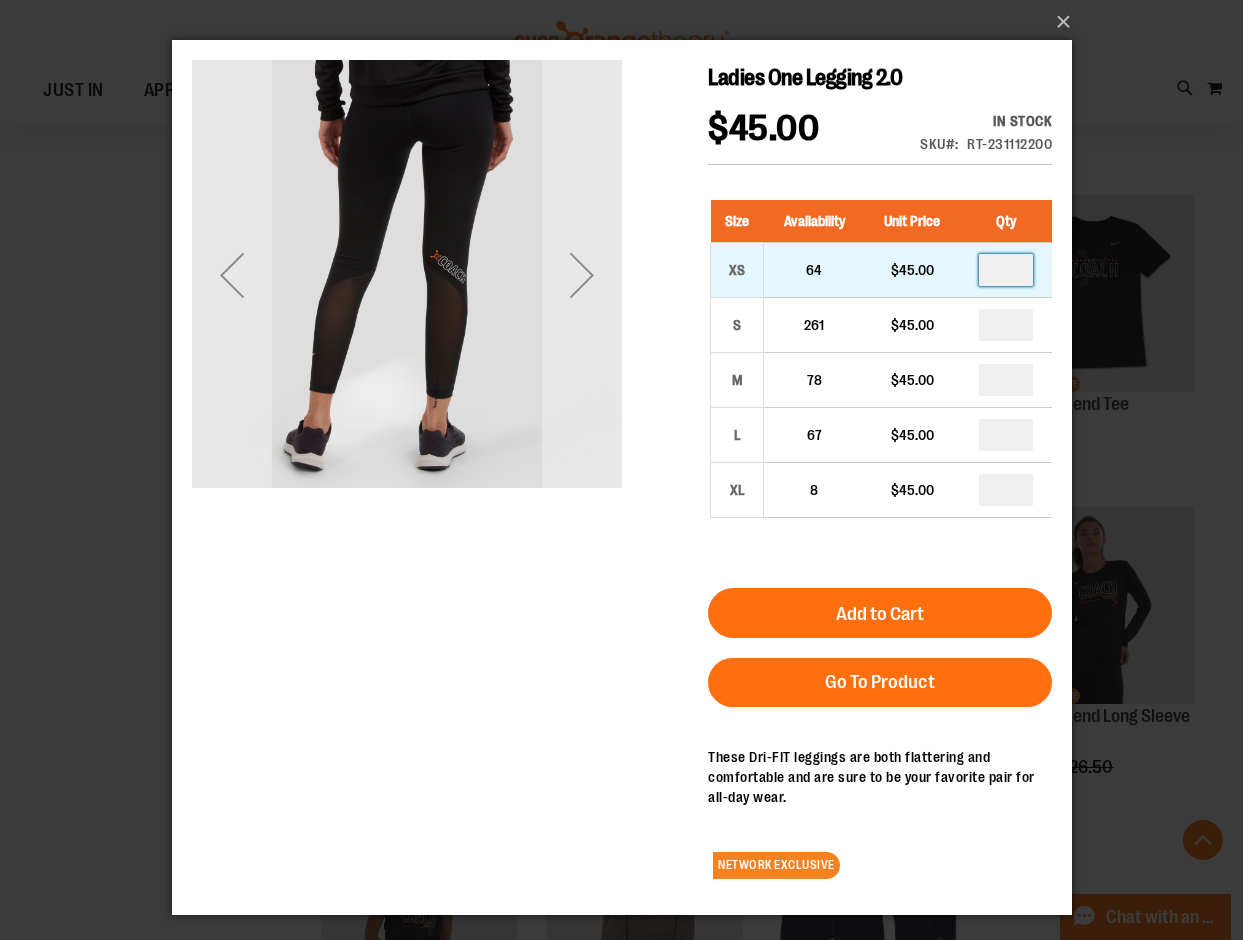 drag, startPoint x: 1016, startPoint y: 269, endPoint x: 984, endPoint y: 269, distance: 32 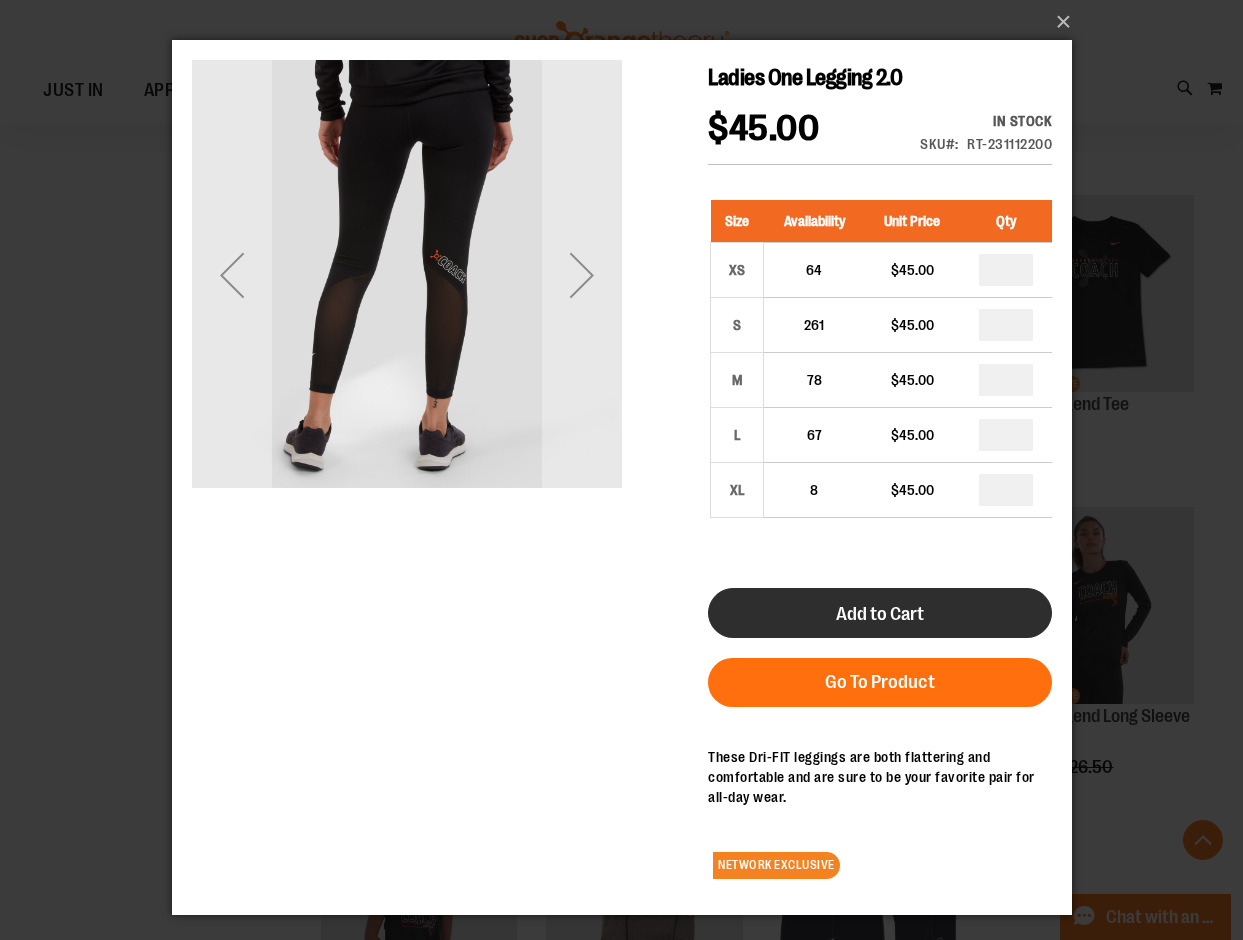 click on "Add to Cart" at bounding box center [879, 614] 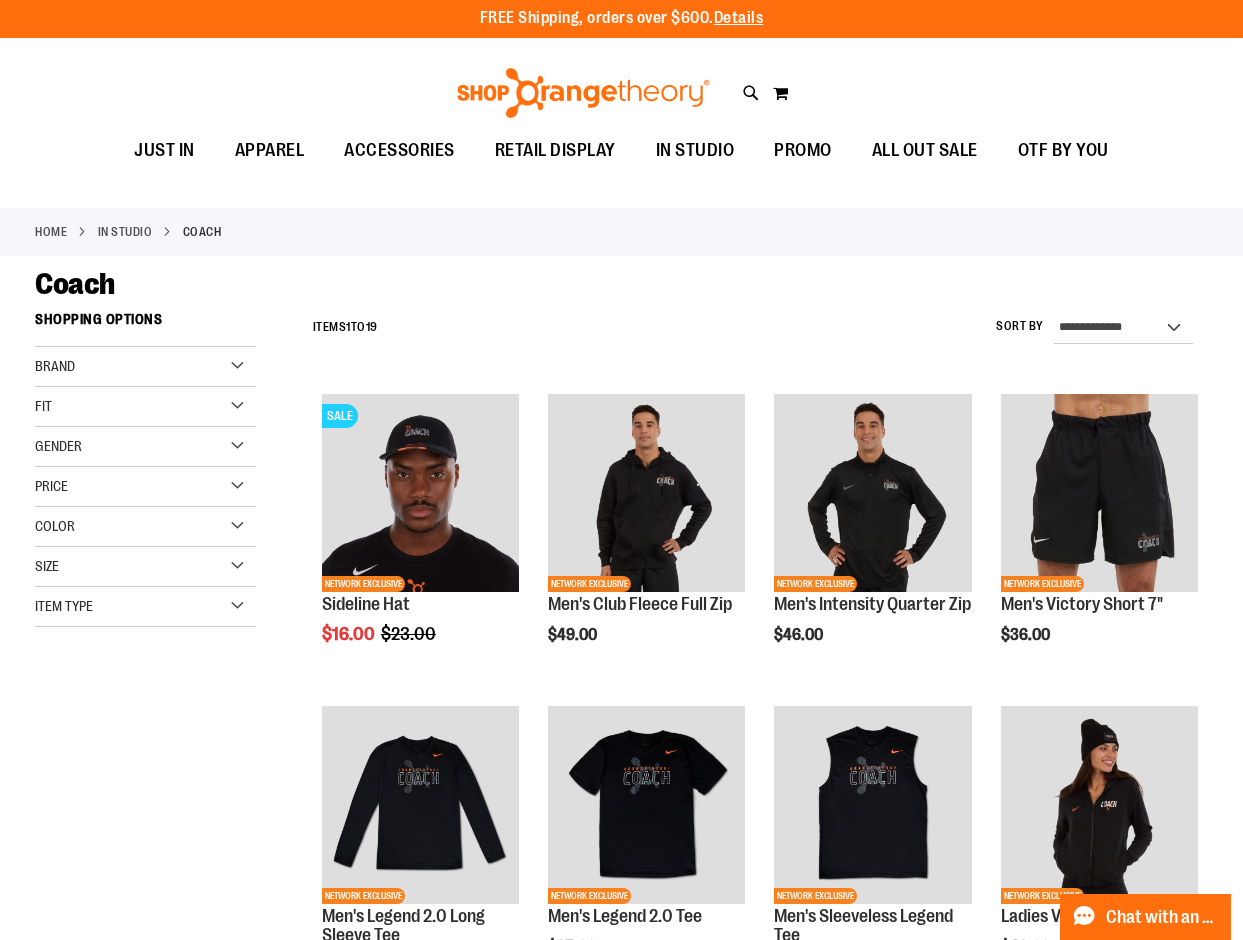 scroll, scrollTop: 0, scrollLeft: 0, axis: both 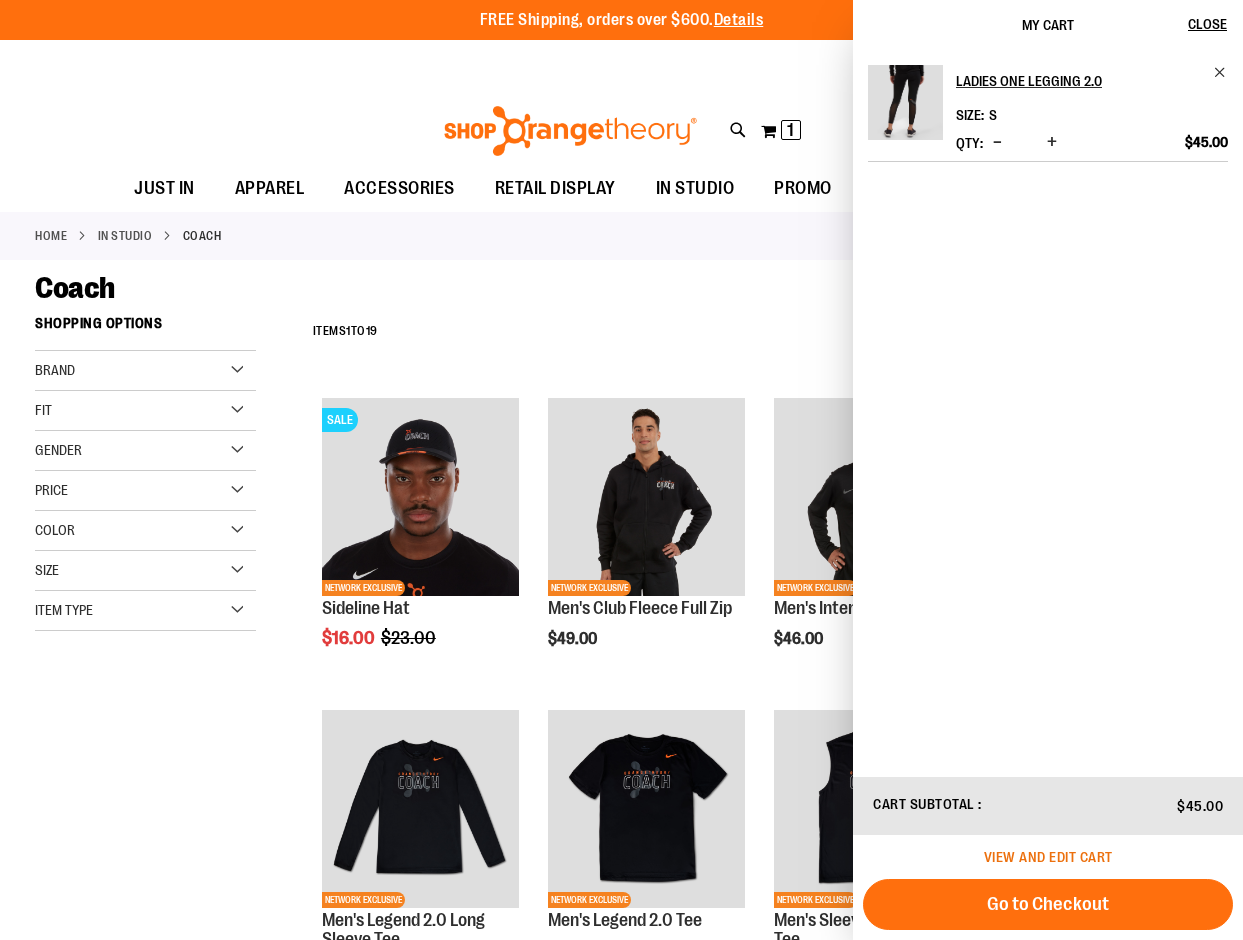 click on "View and edit cart" at bounding box center [1048, 857] 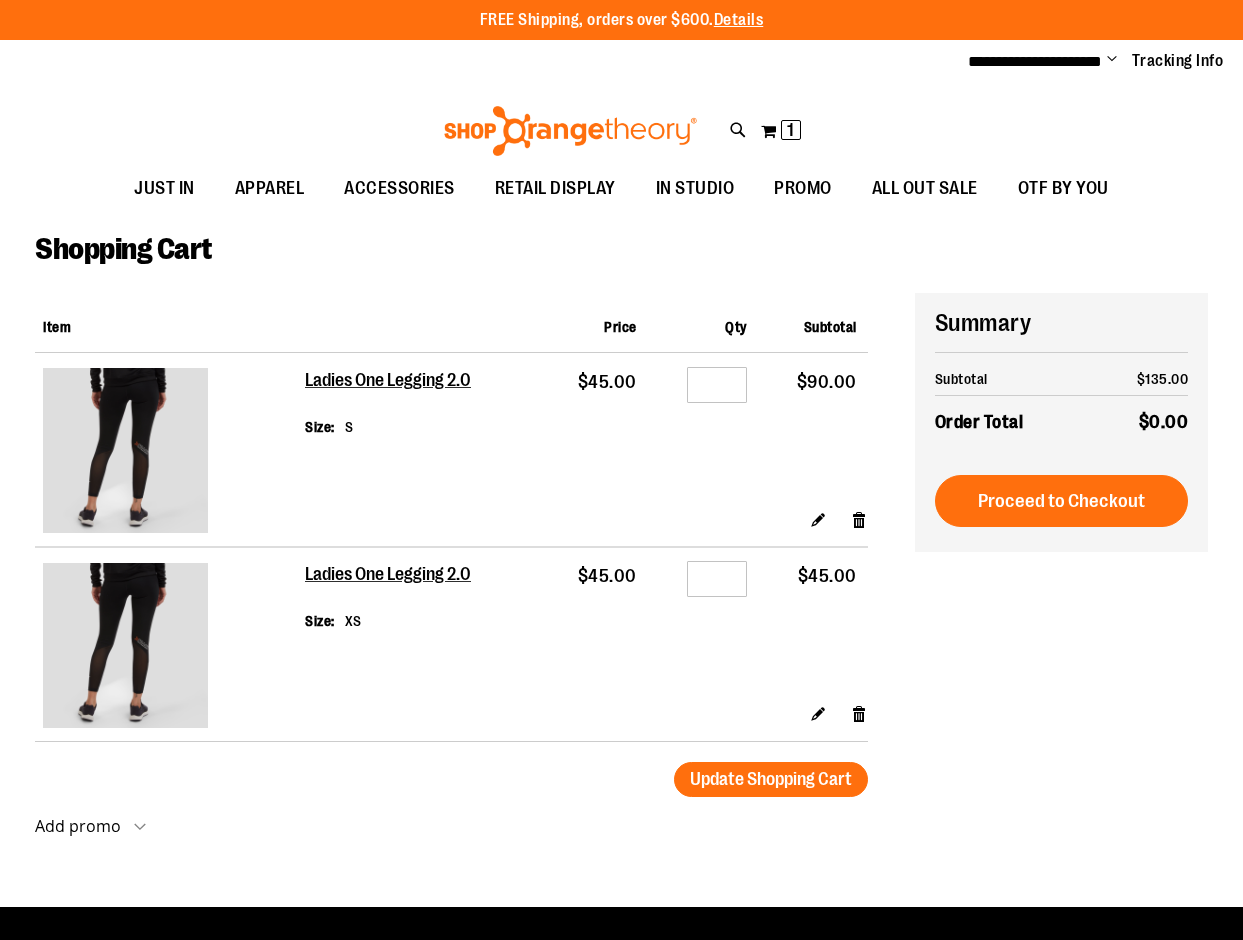 scroll, scrollTop: 0, scrollLeft: 0, axis: both 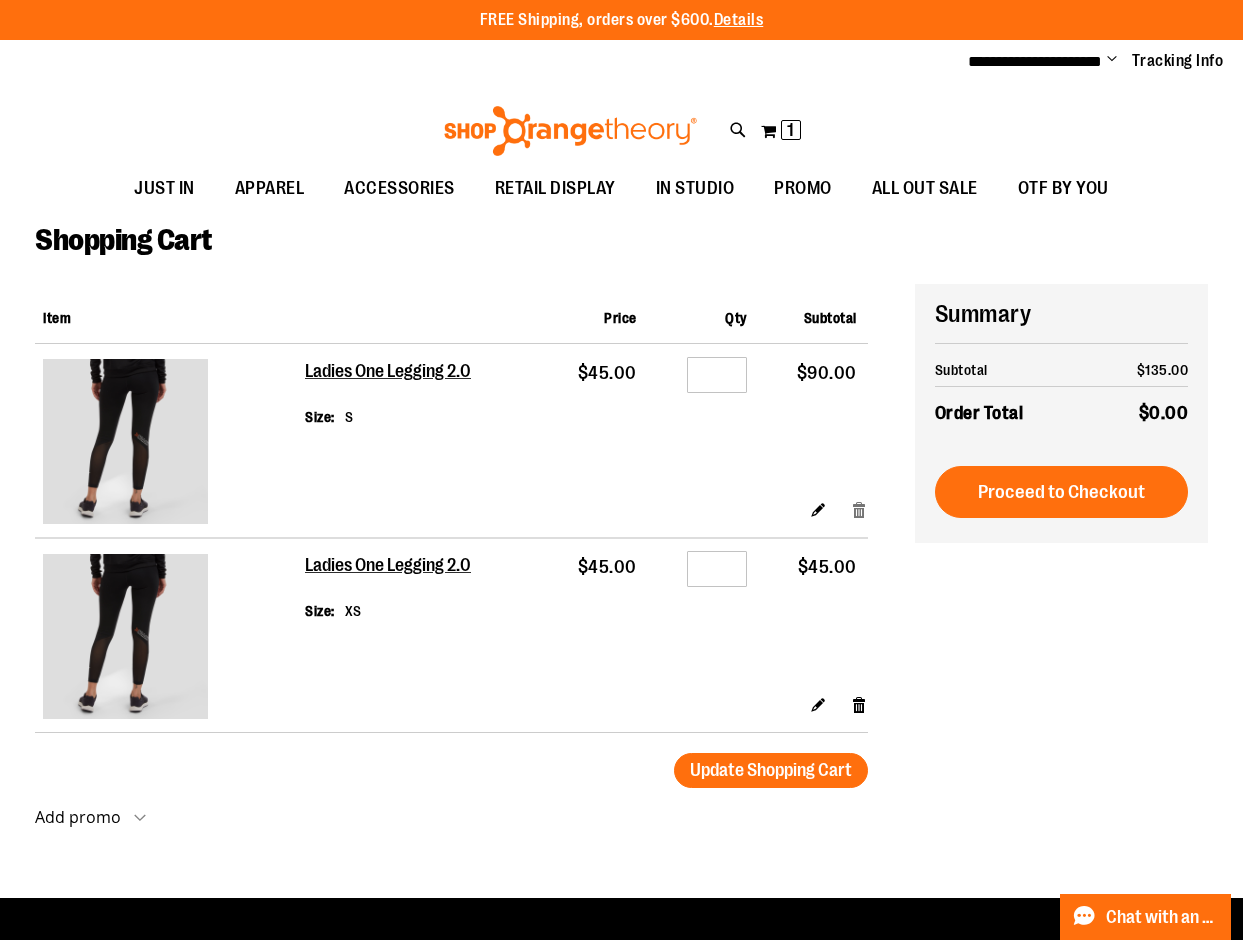 click on "Remove item" at bounding box center [859, 509] 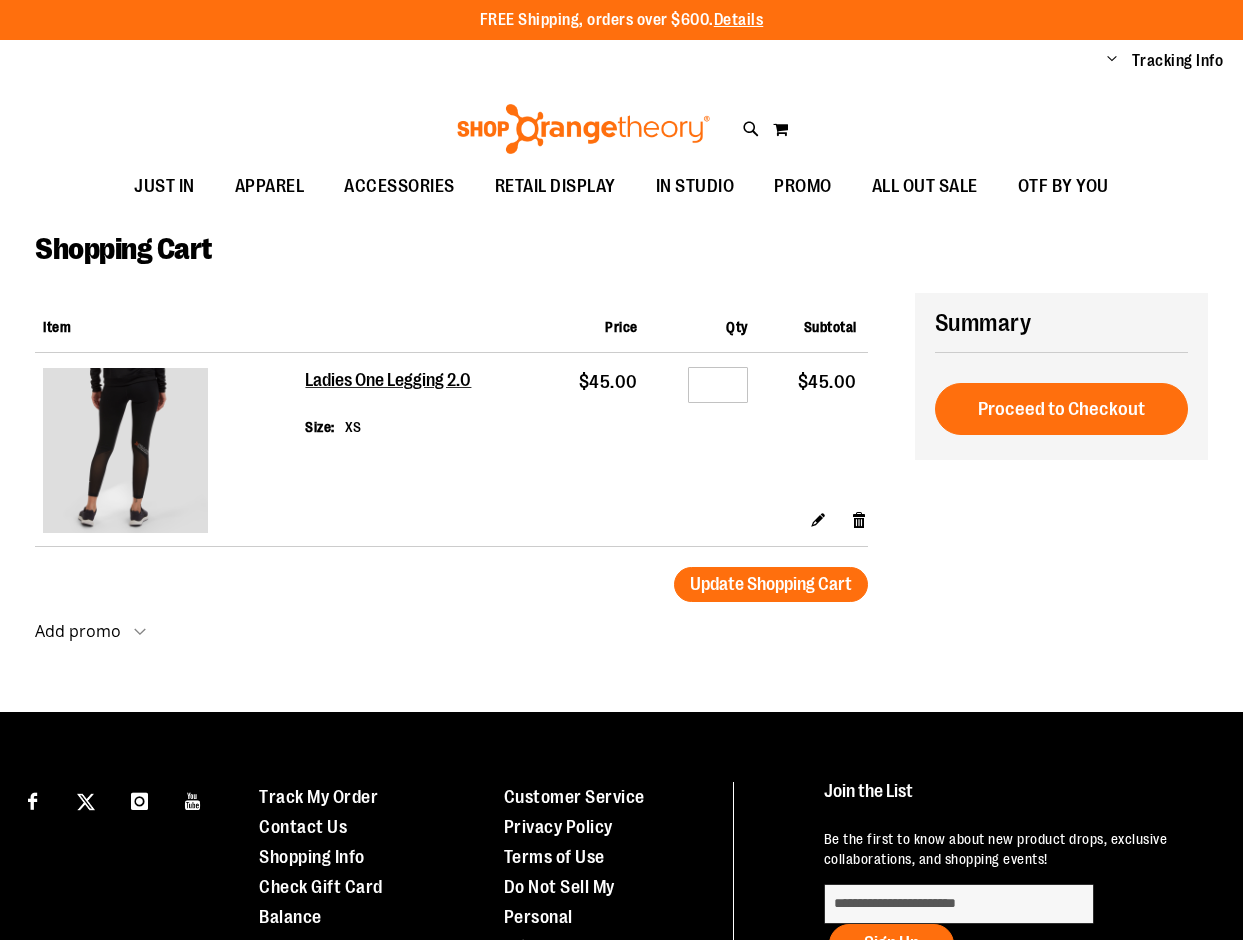 scroll, scrollTop: 0, scrollLeft: 0, axis: both 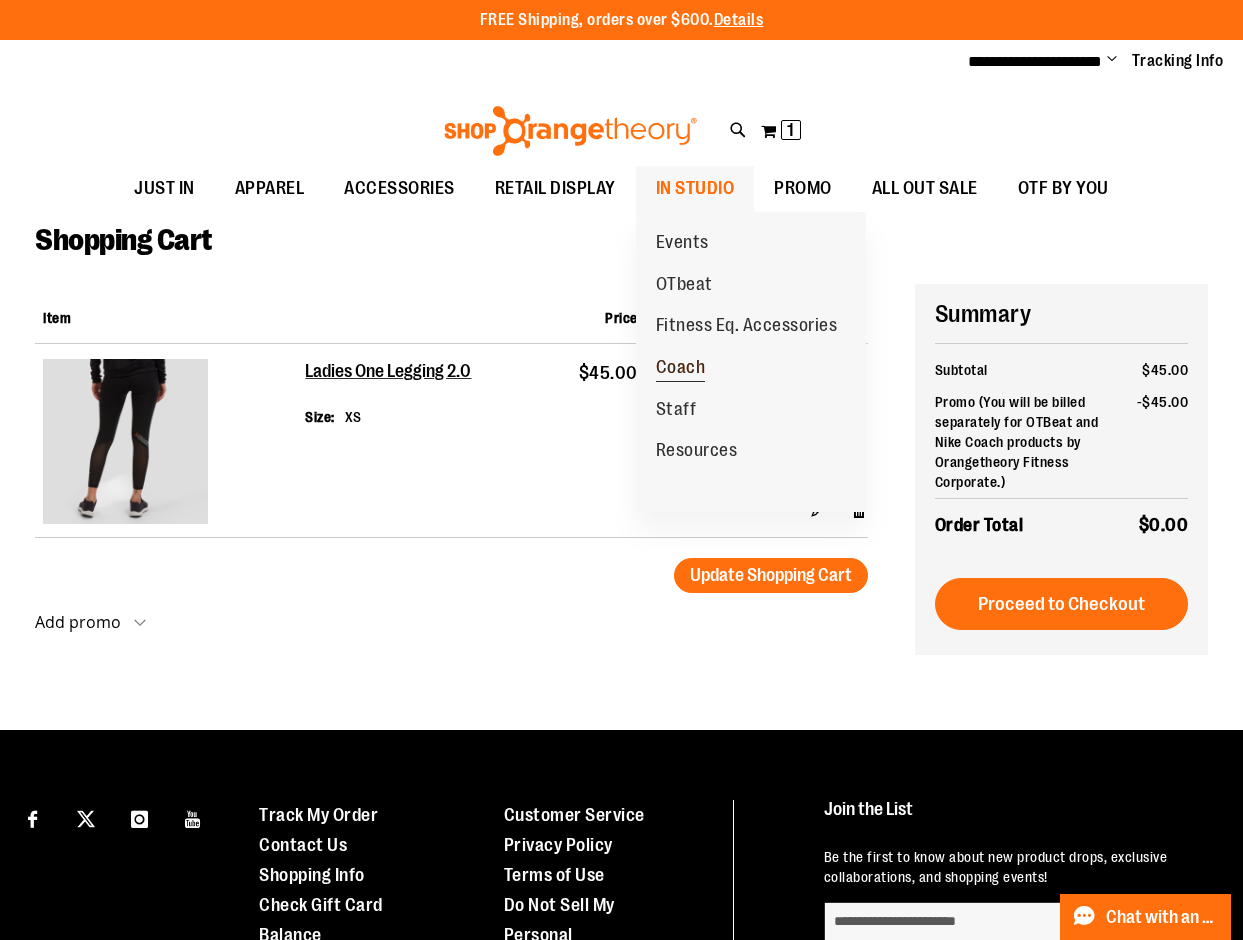 click on "Coach" at bounding box center (681, 369) 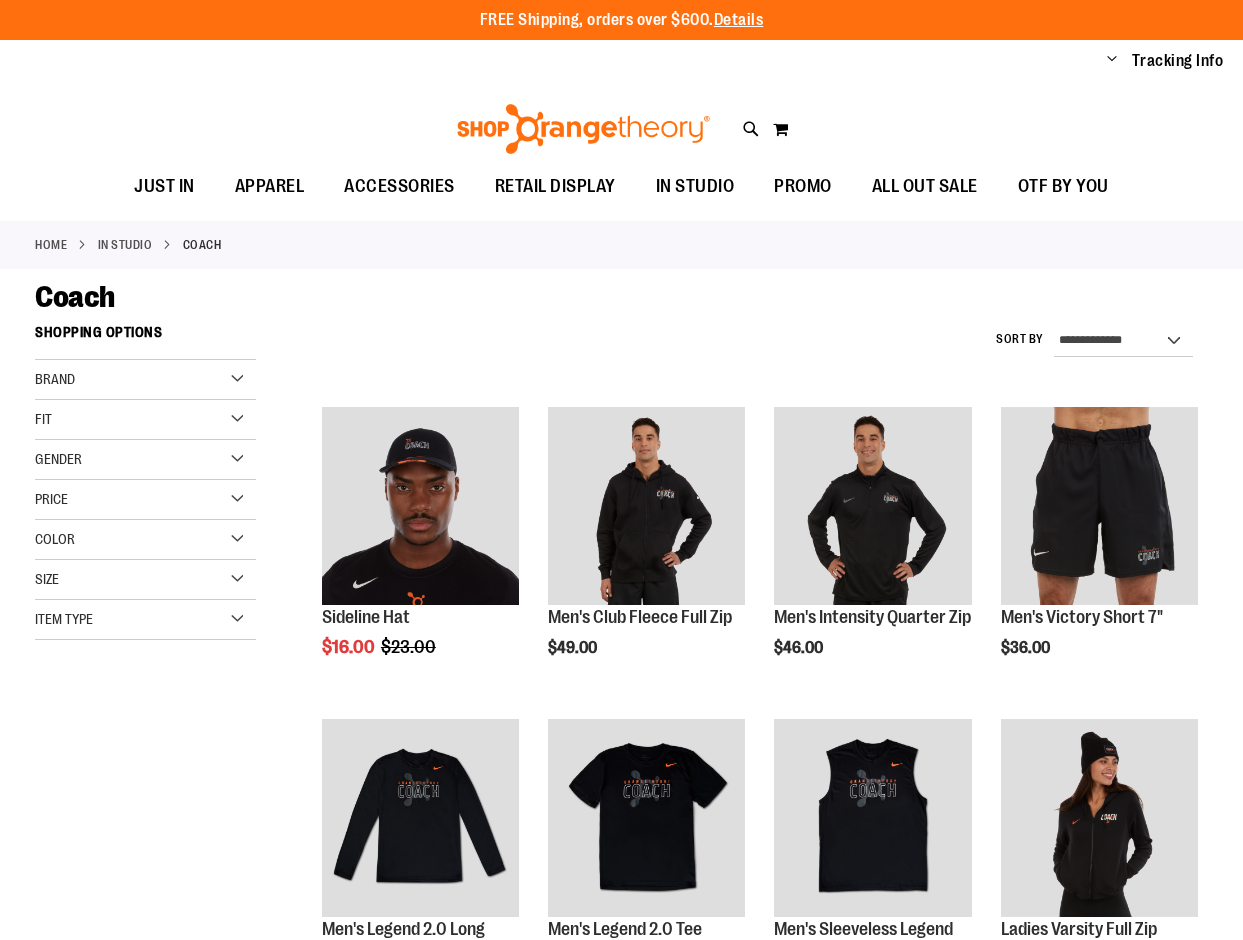 scroll, scrollTop: 0, scrollLeft: 0, axis: both 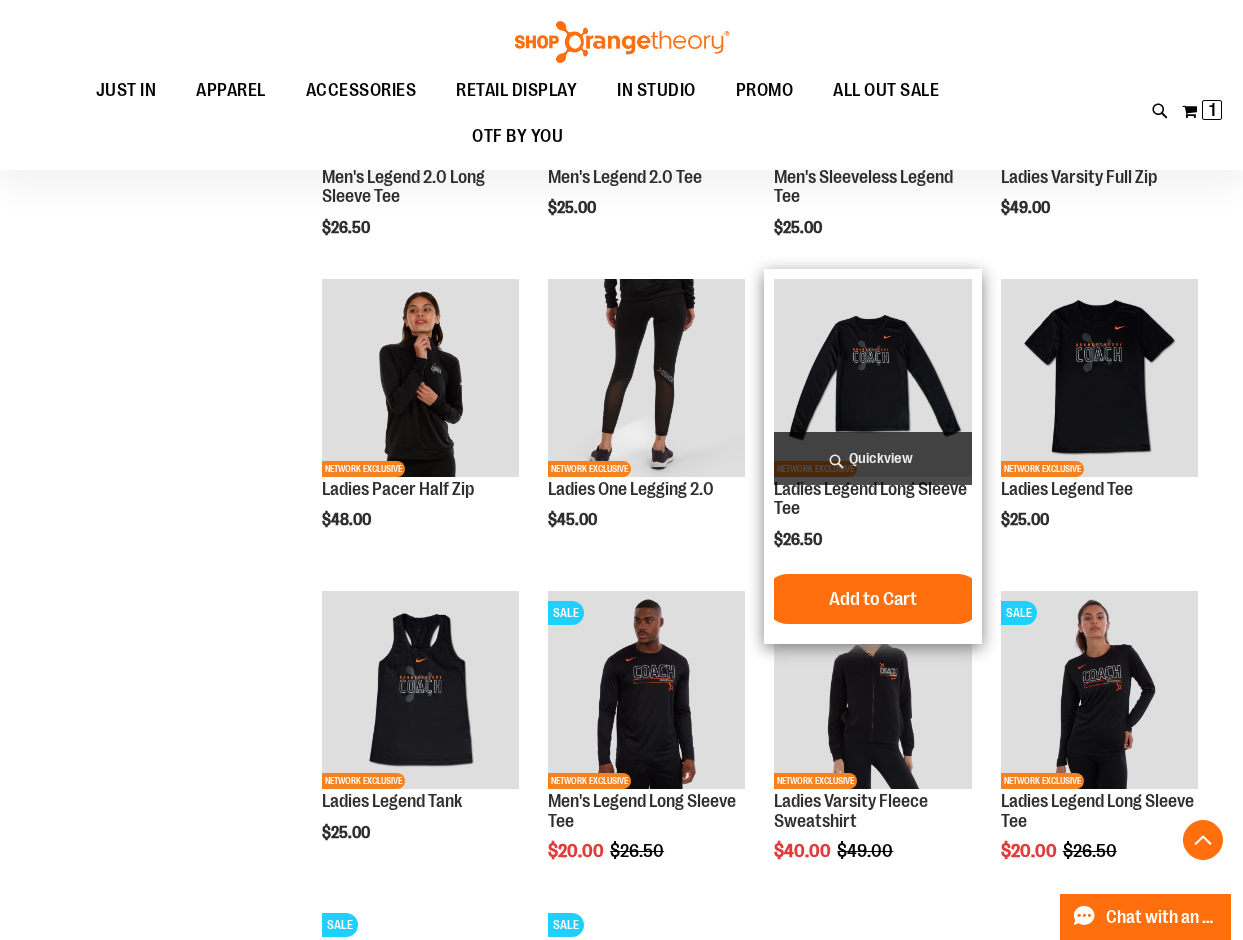 click on "Quickview" at bounding box center [872, 458] 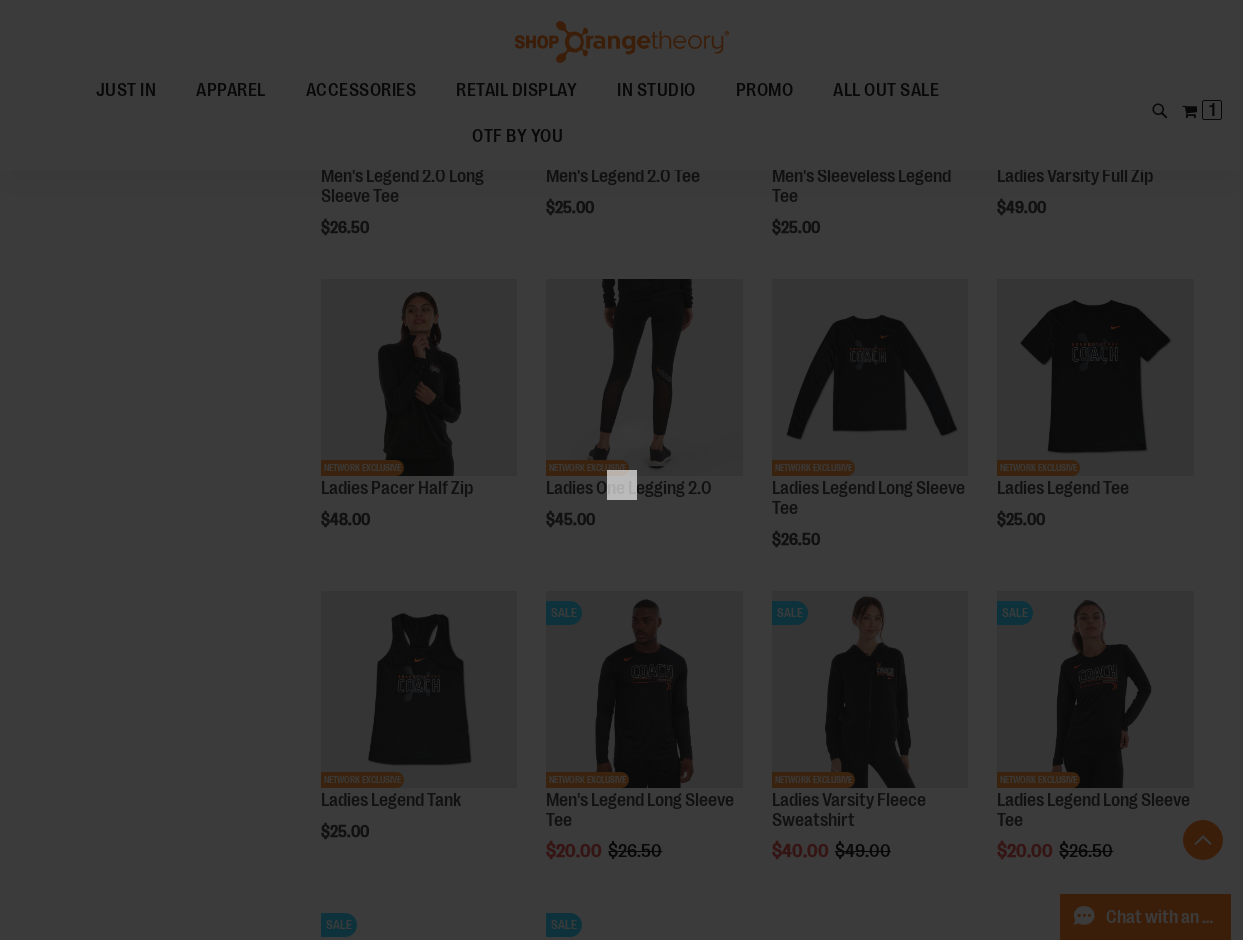 scroll, scrollTop: 0, scrollLeft: 0, axis: both 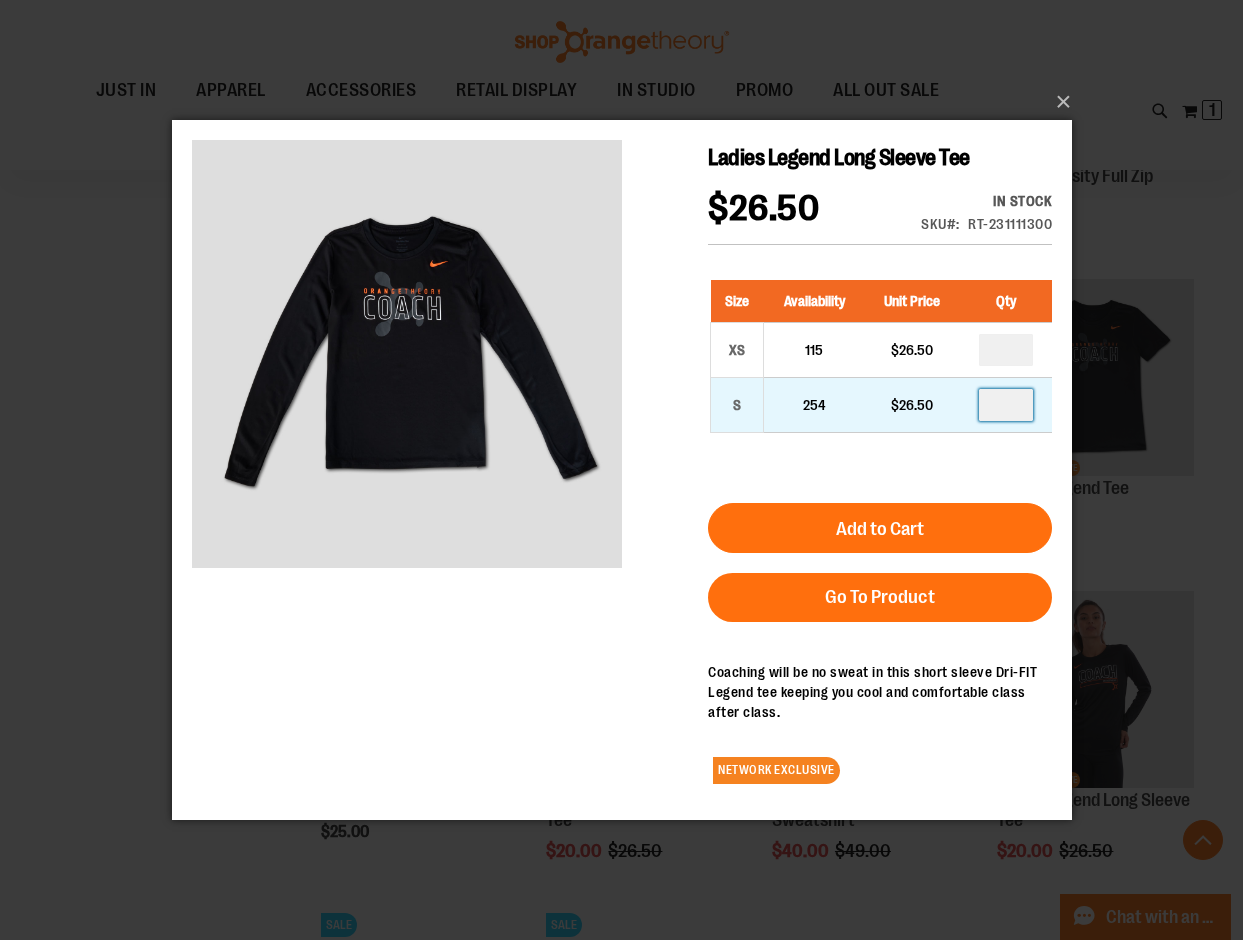 drag, startPoint x: 1022, startPoint y: 405, endPoint x: 1001, endPoint y: 404, distance: 21.023796 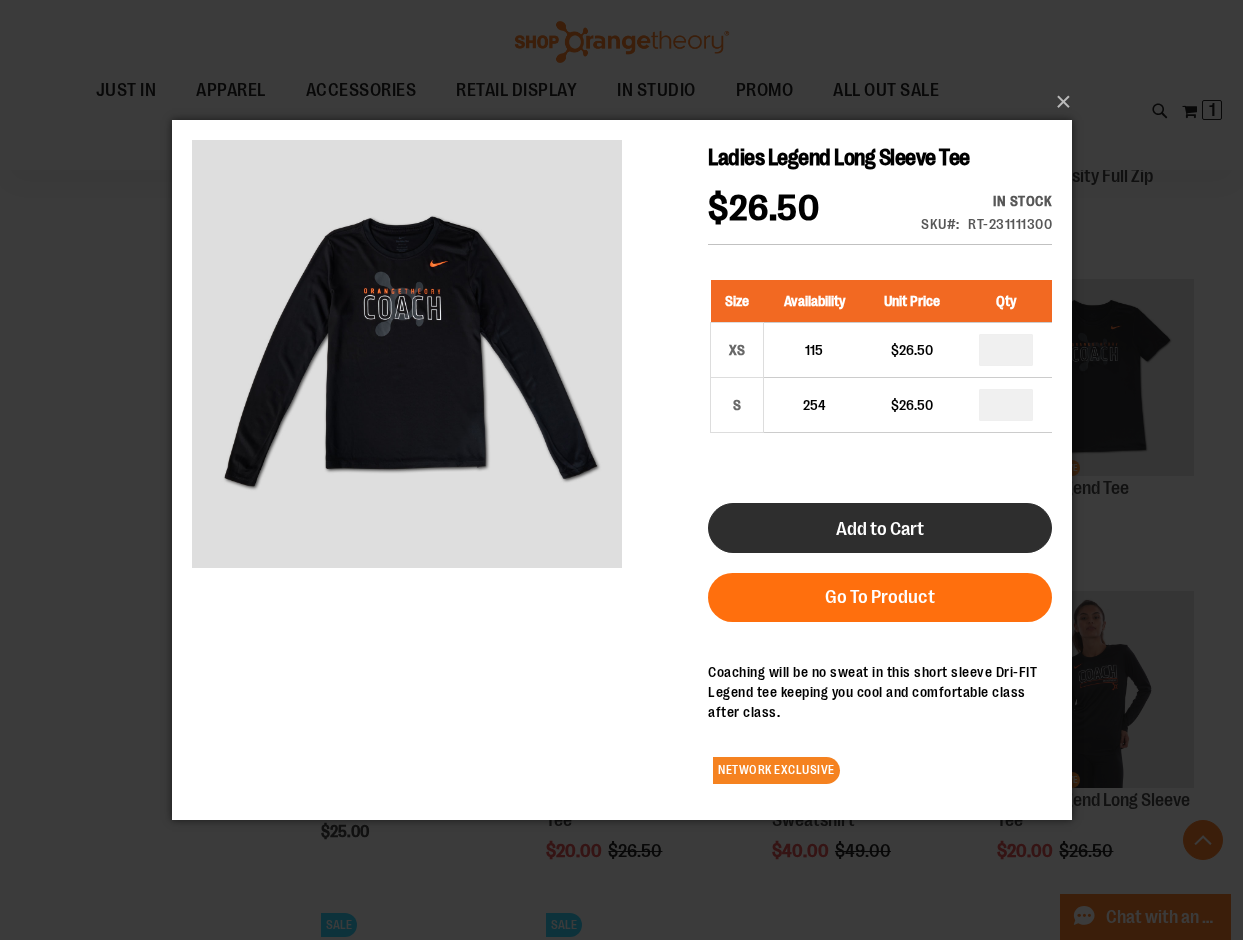 click on "Add to Cart" at bounding box center [879, 529] 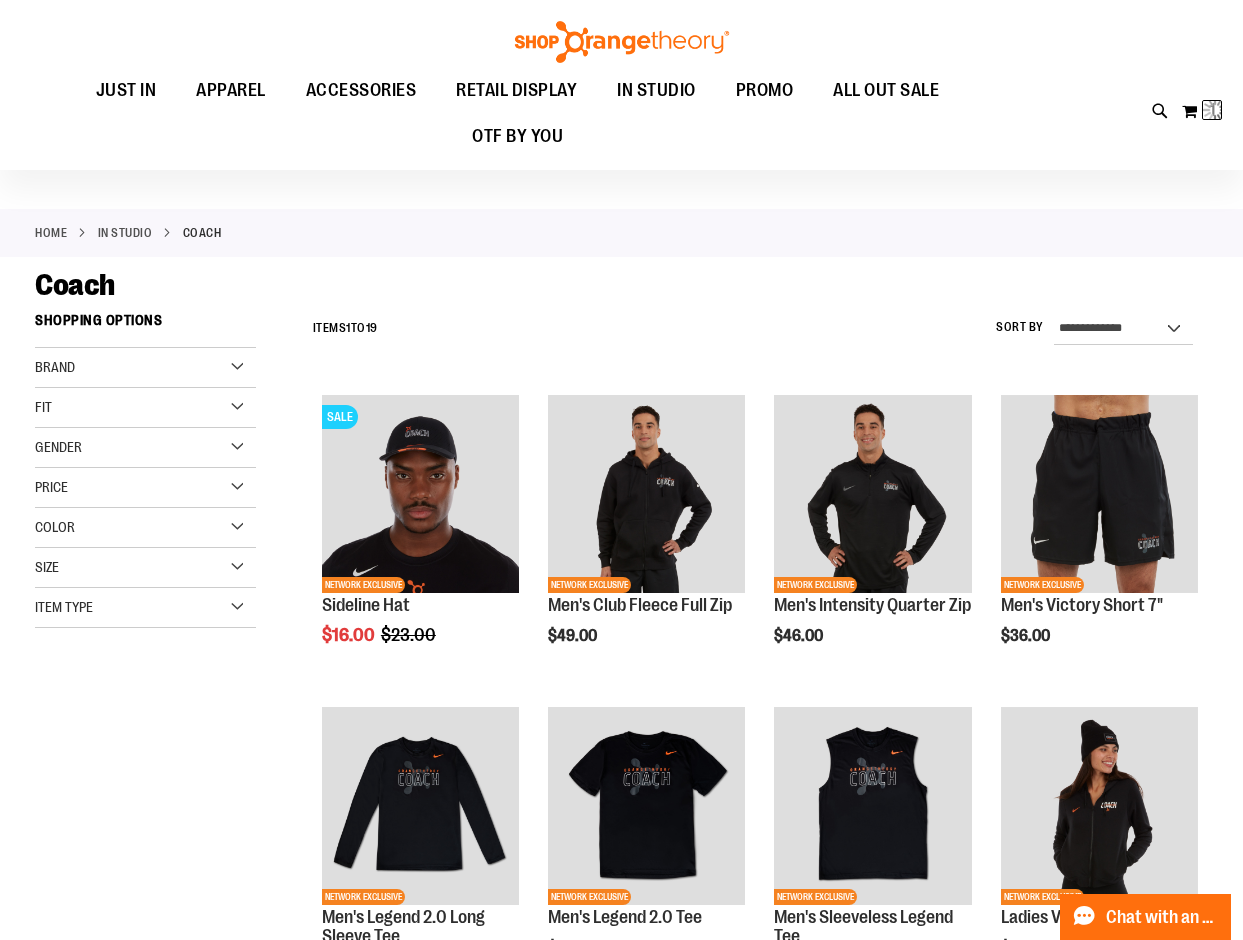scroll, scrollTop: 0, scrollLeft: 0, axis: both 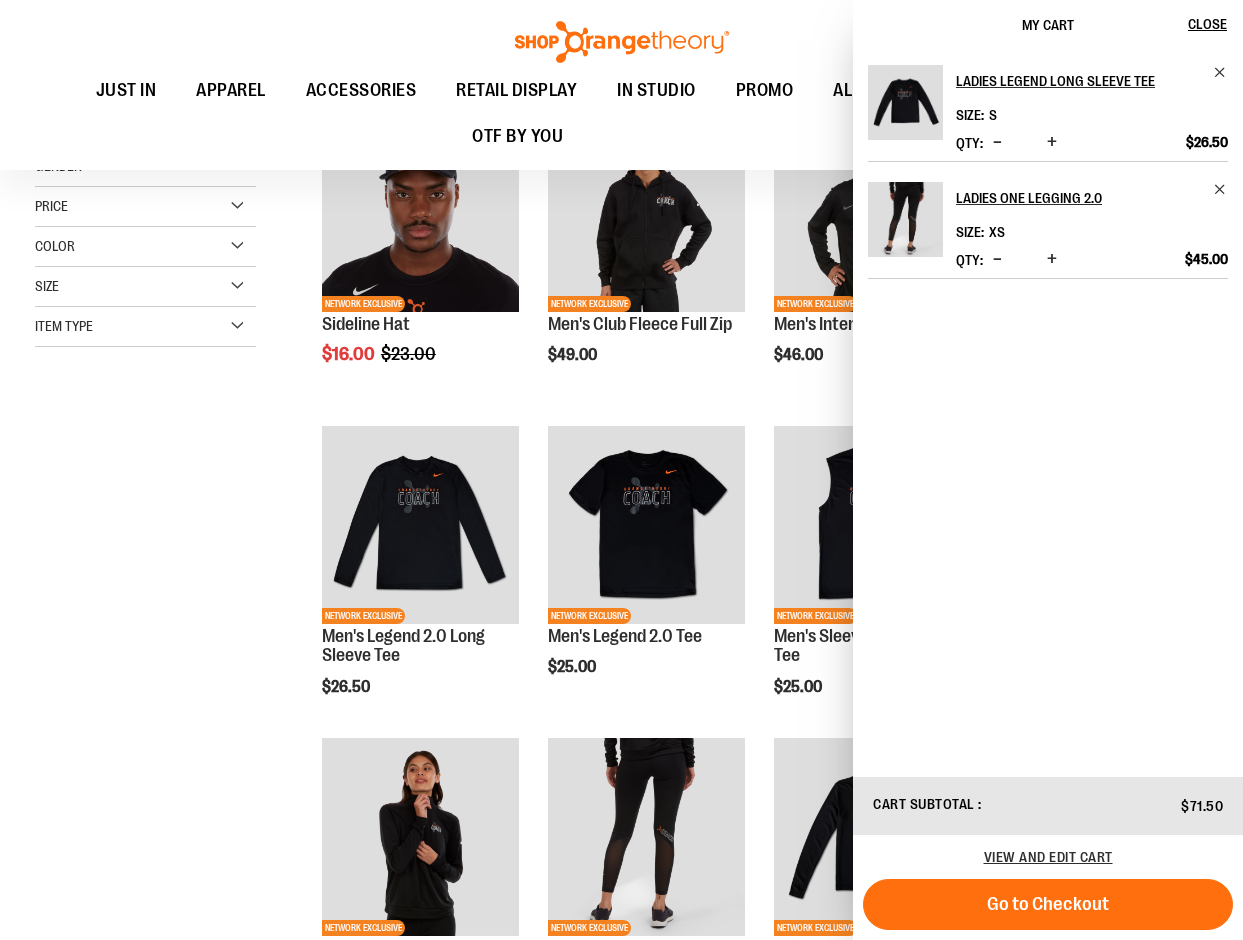 click on "**********" at bounding box center [621, 903] 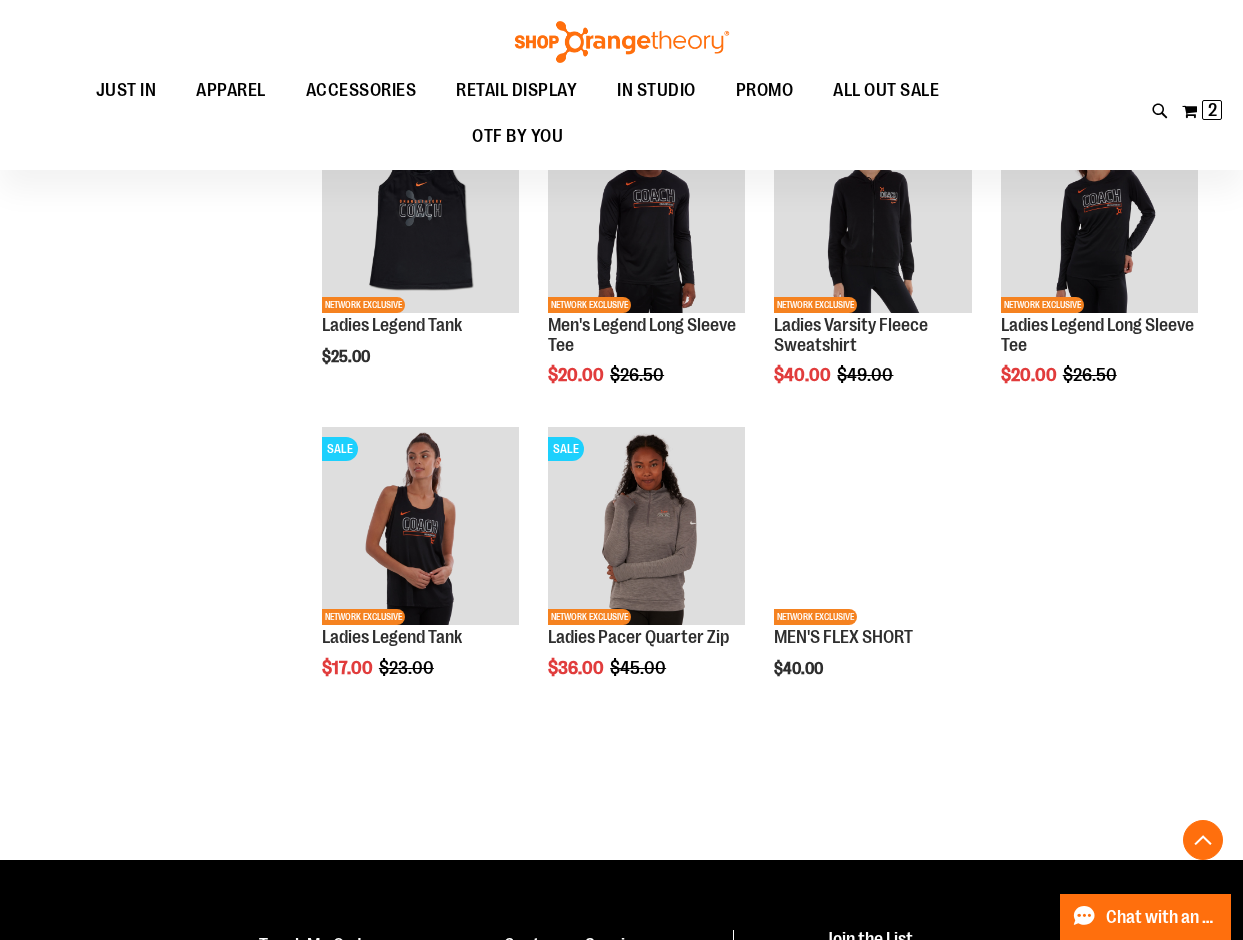 scroll, scrollTop: 221, scrollLeft: 0, axis: vertical 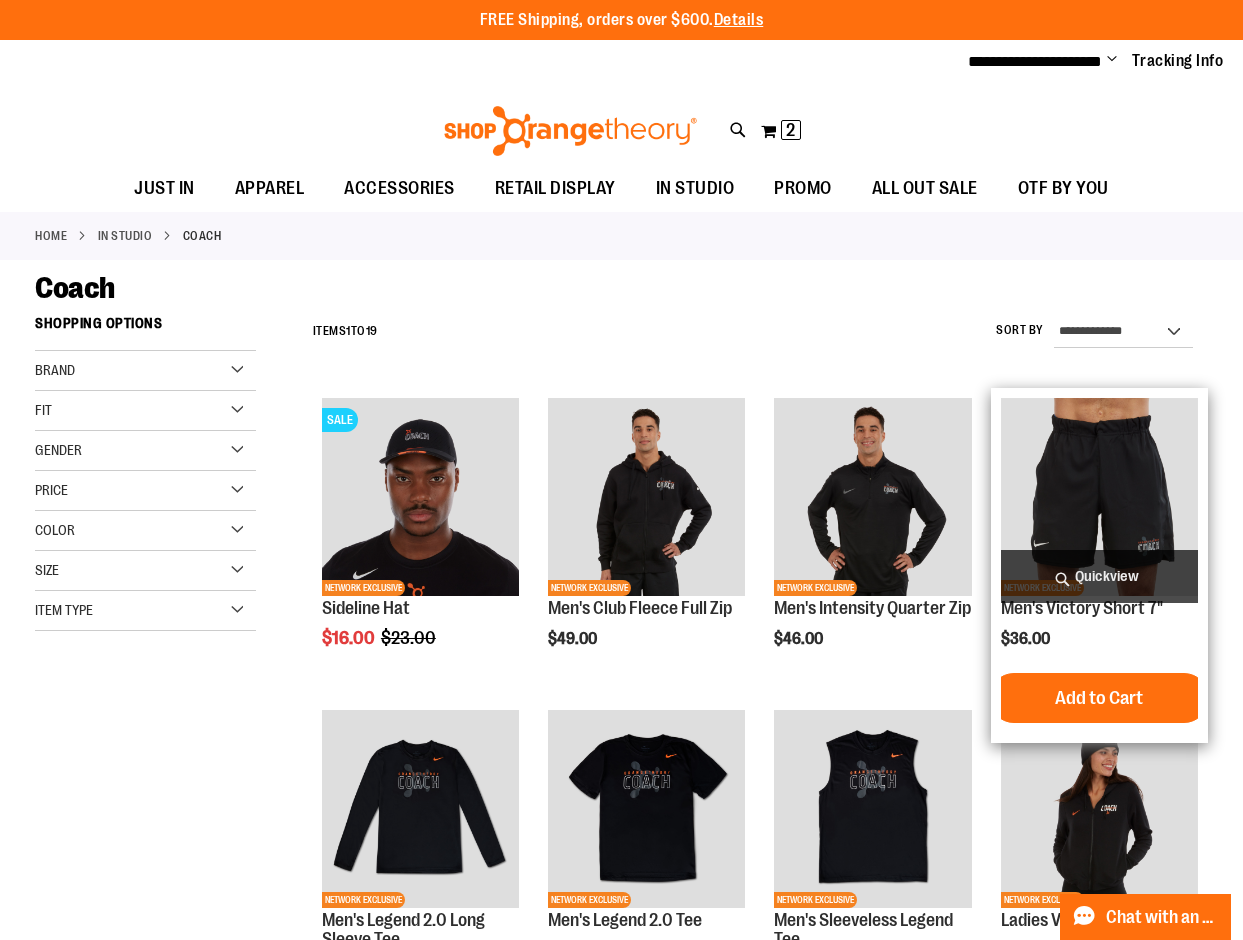 click on "Quickview" at bounding box center (1099, 576) 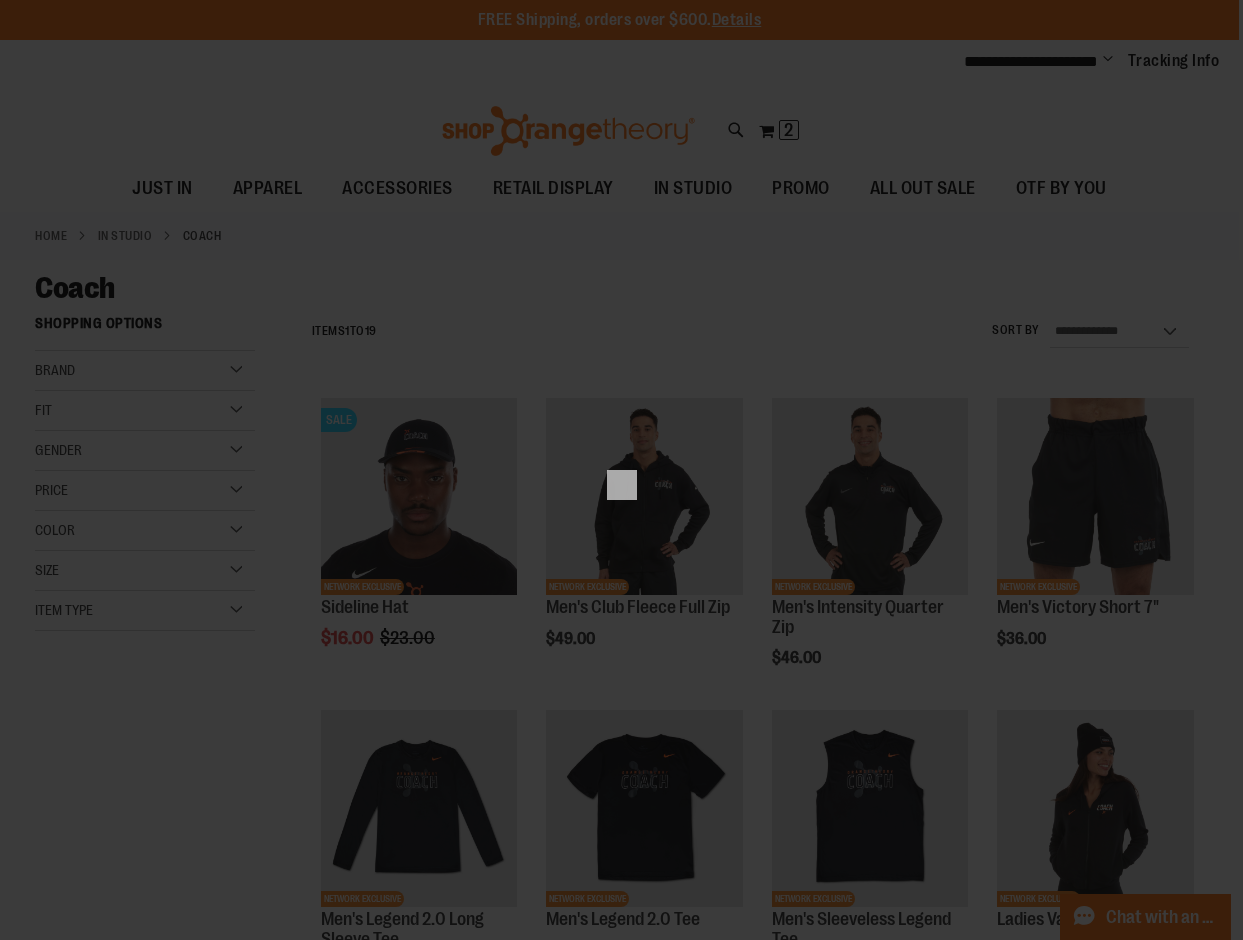 scroll, scrollTop: 0, scrollLeft: 0, axis: both 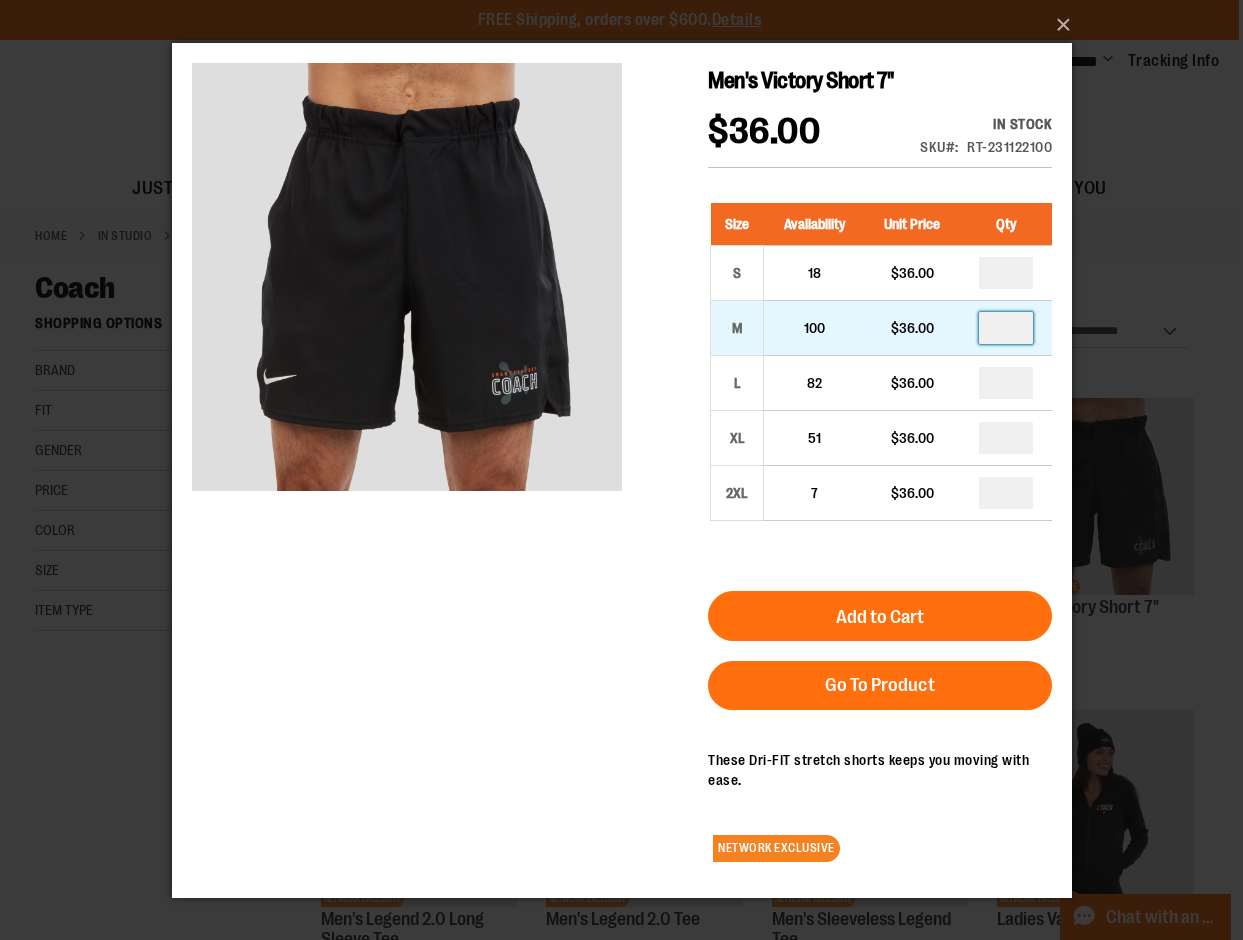 click on "*" at bounding box center [1005, 327] 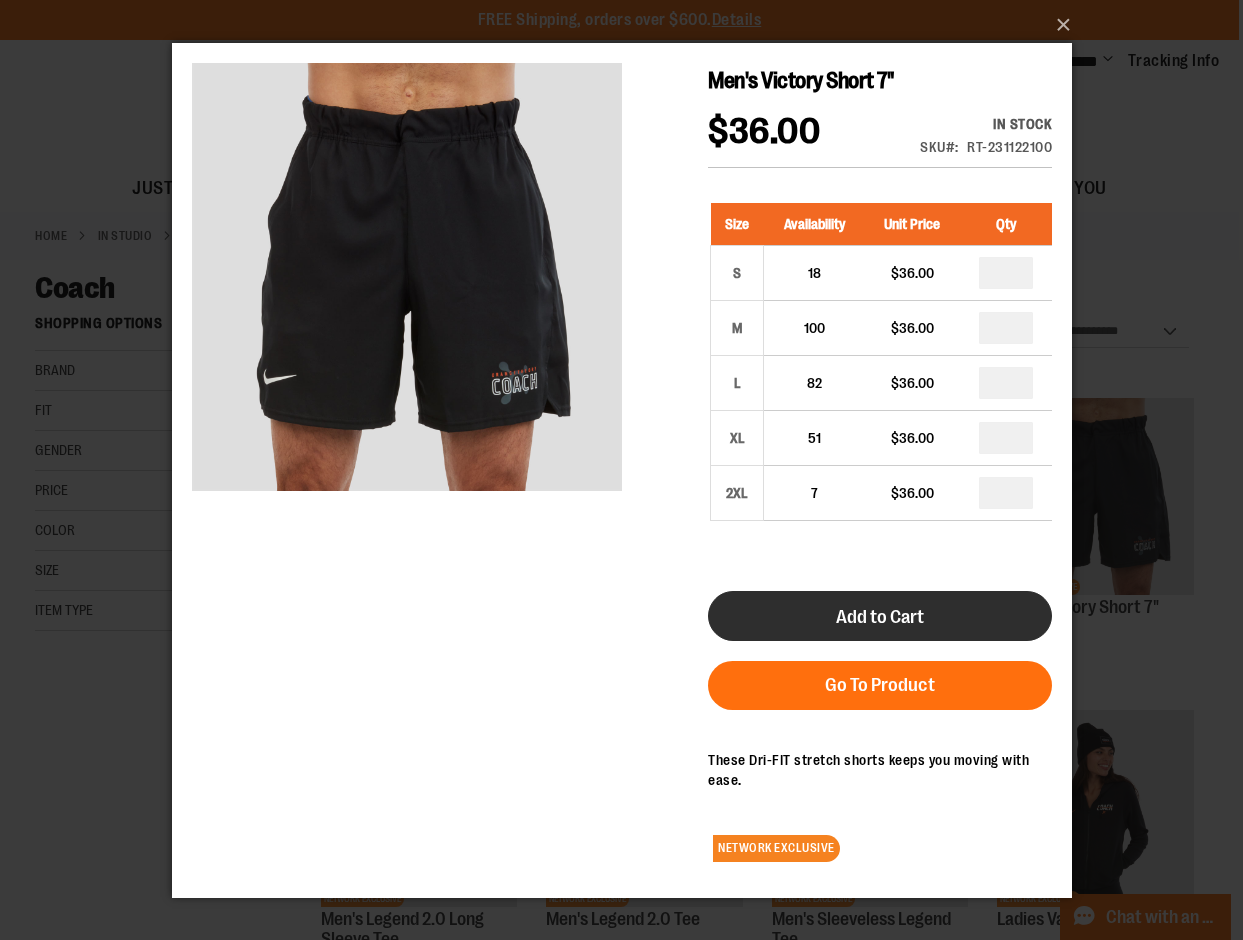 click on "Add to Cart" at bounding box center [879, 615] 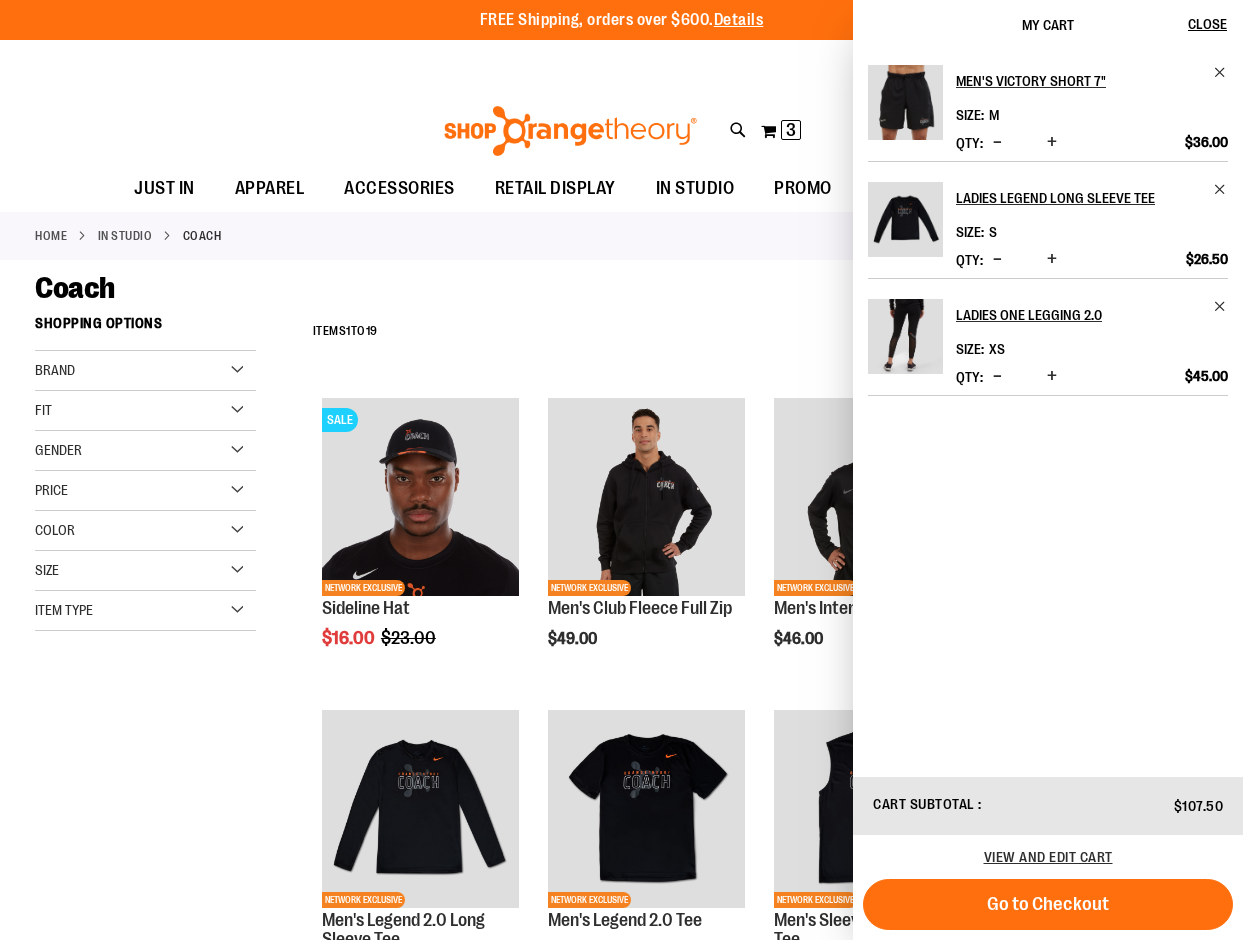 click on "**********" at bounding box center (621, 1187) 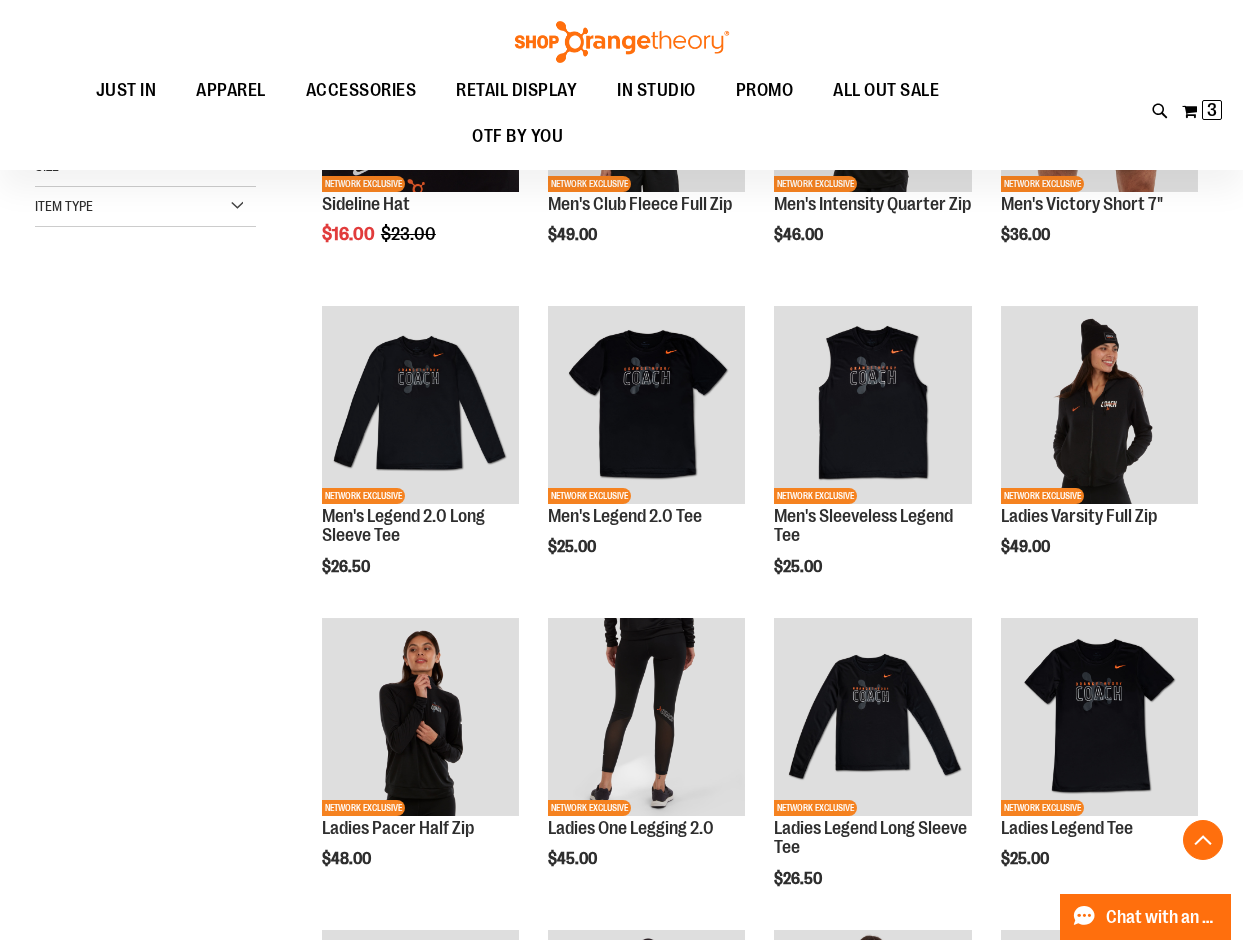 scroll, scrollTop: 410, scrollLeft: 0, axis: vertical 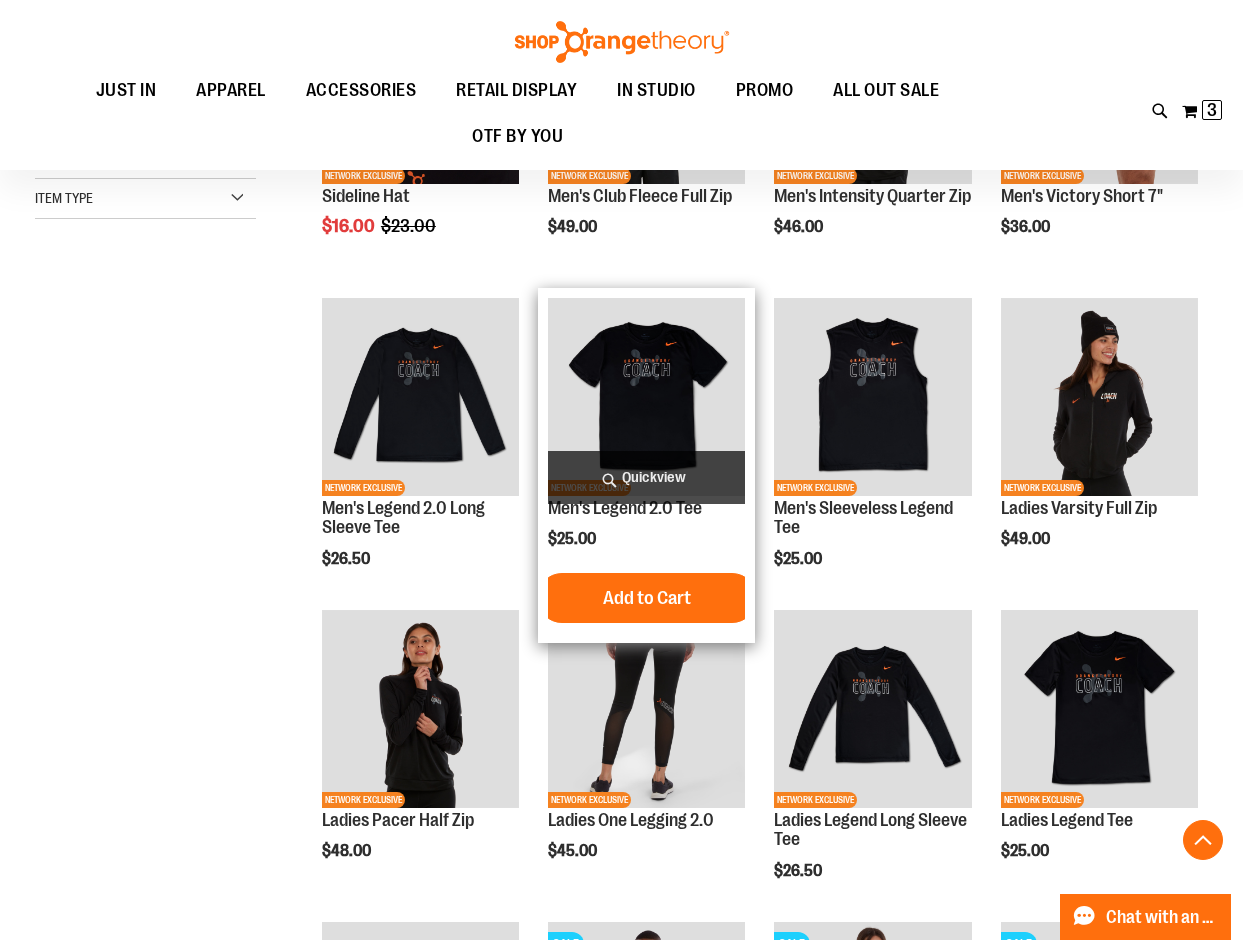 click on "Quickview" at bounding box center [646, 477] 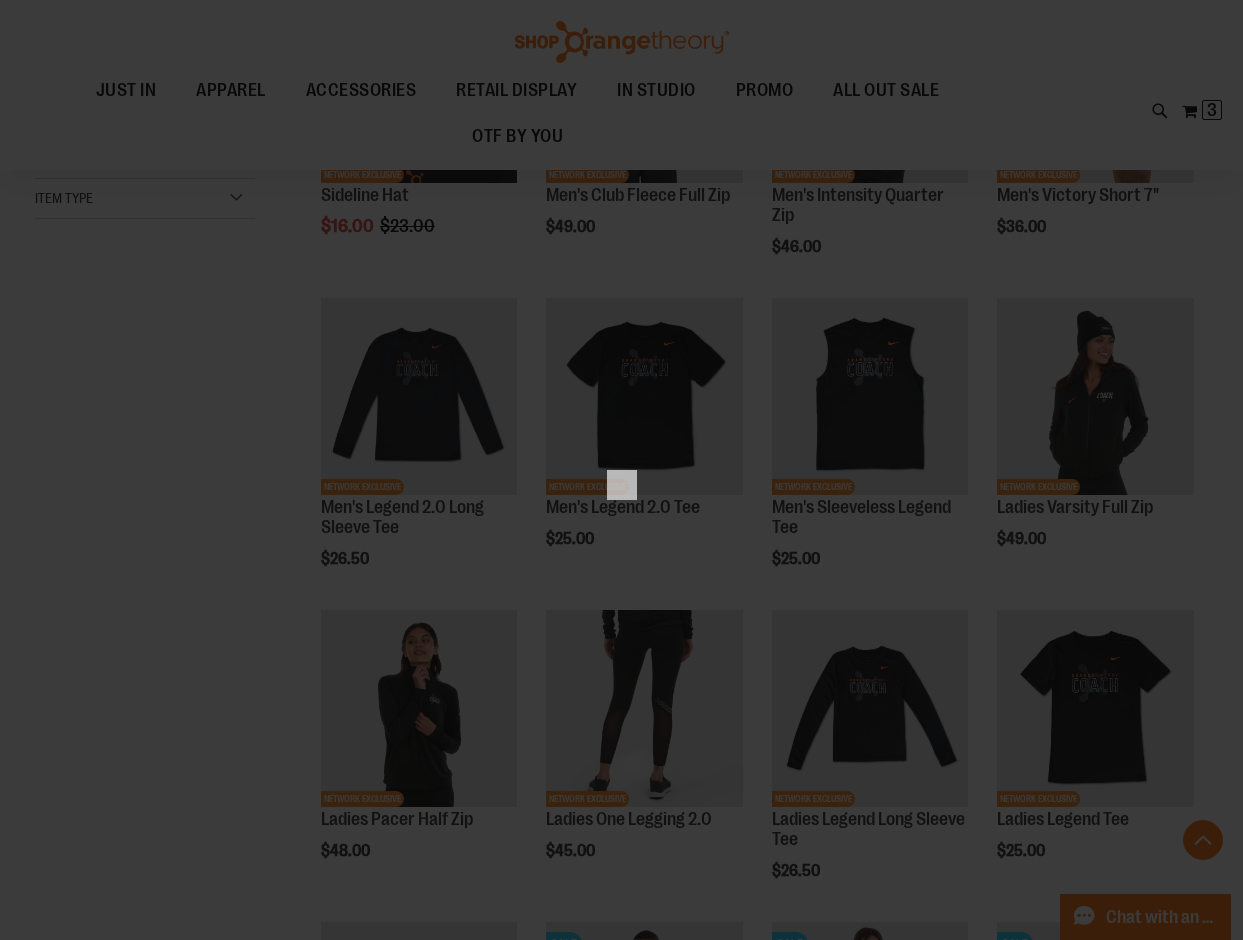 scroll, scrollTop: 0, scrollLeft: 0, axis: both 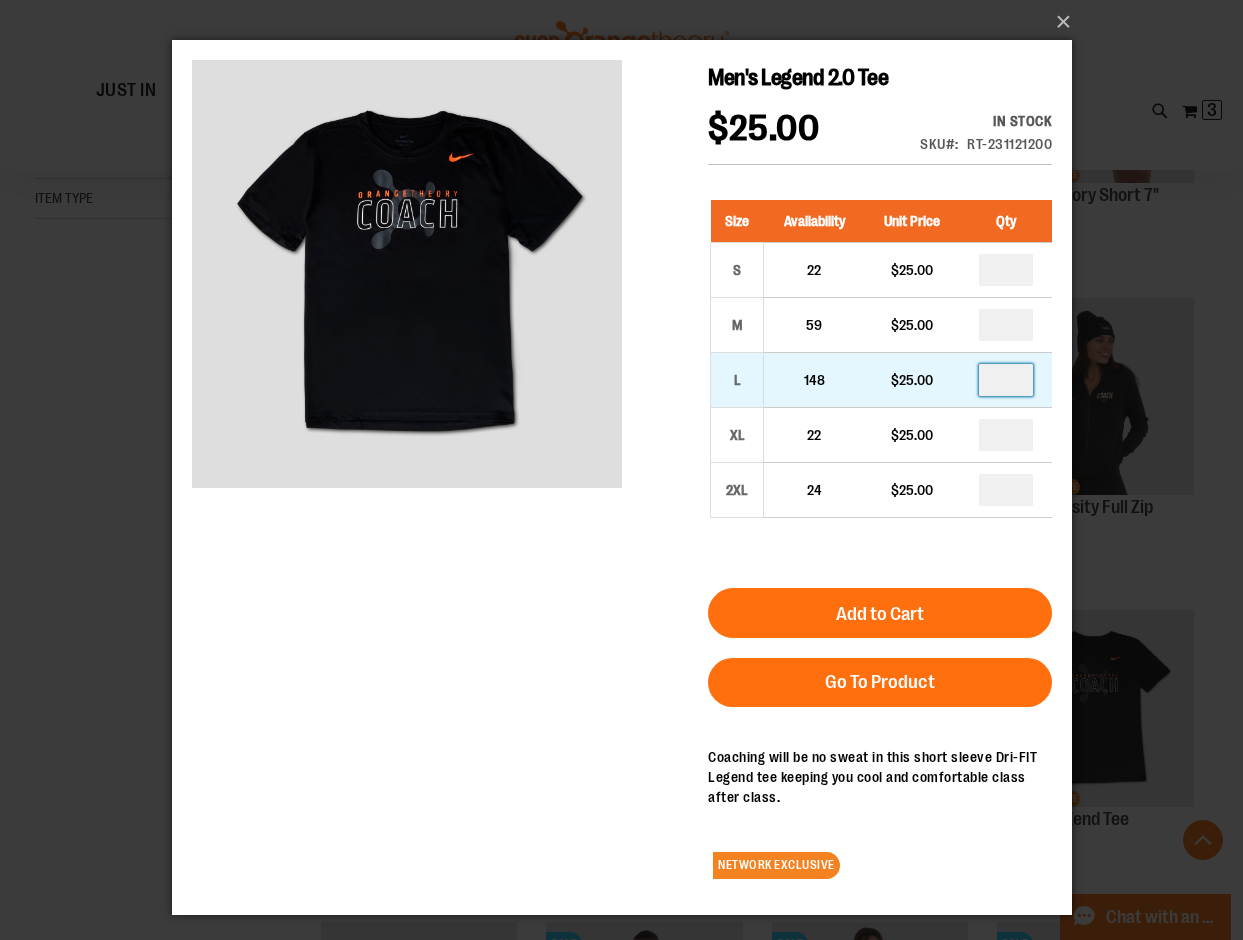 click on "*" at bounding box center [1005, 380] 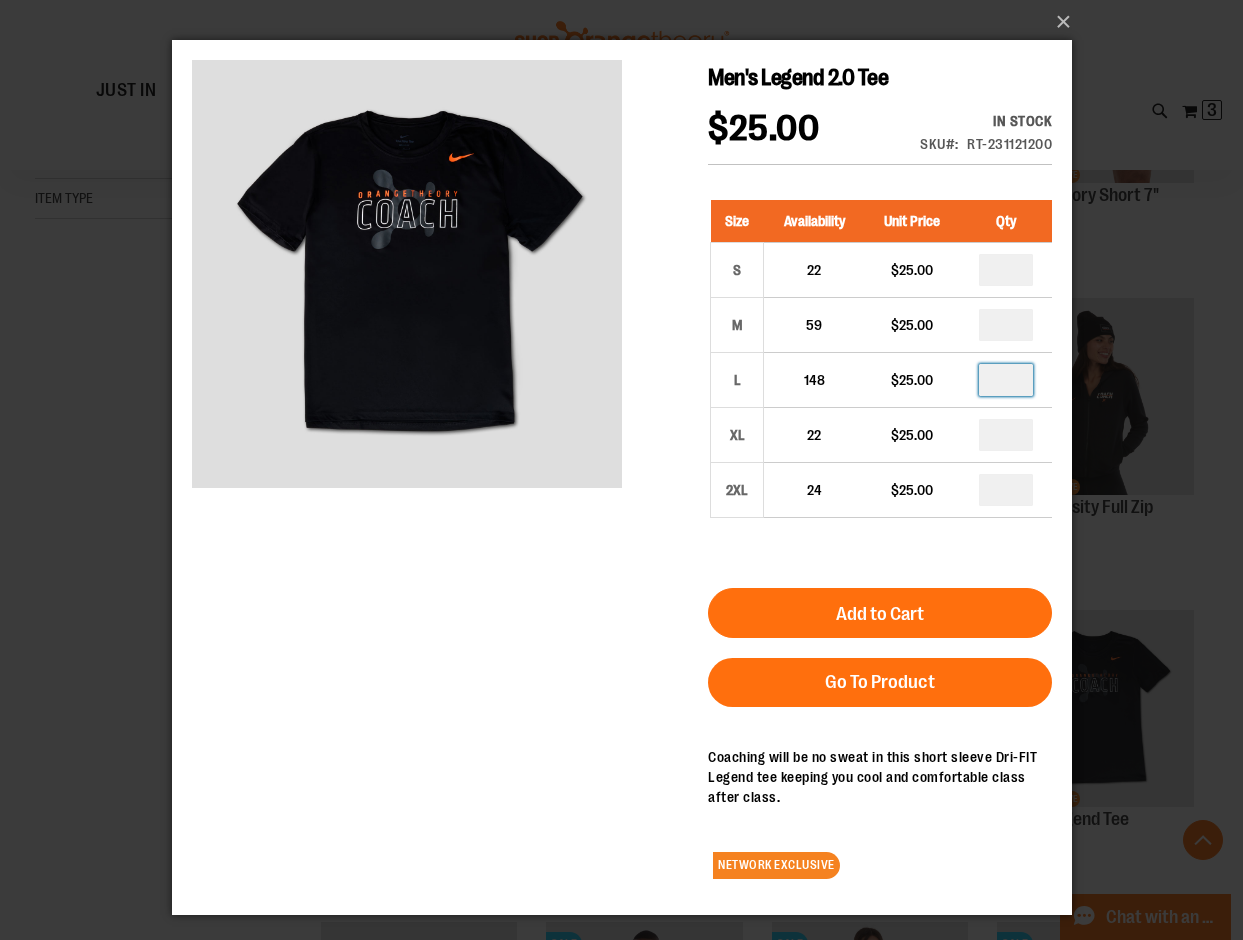 click on "Men's Legend 2.0 Tee
$25.00
In stock
Only  %1  left
SKU
RT-231121200
Size
Availability
Unit Price
Qty
S
22
$25.00
*" at bounding box center (621, 477) 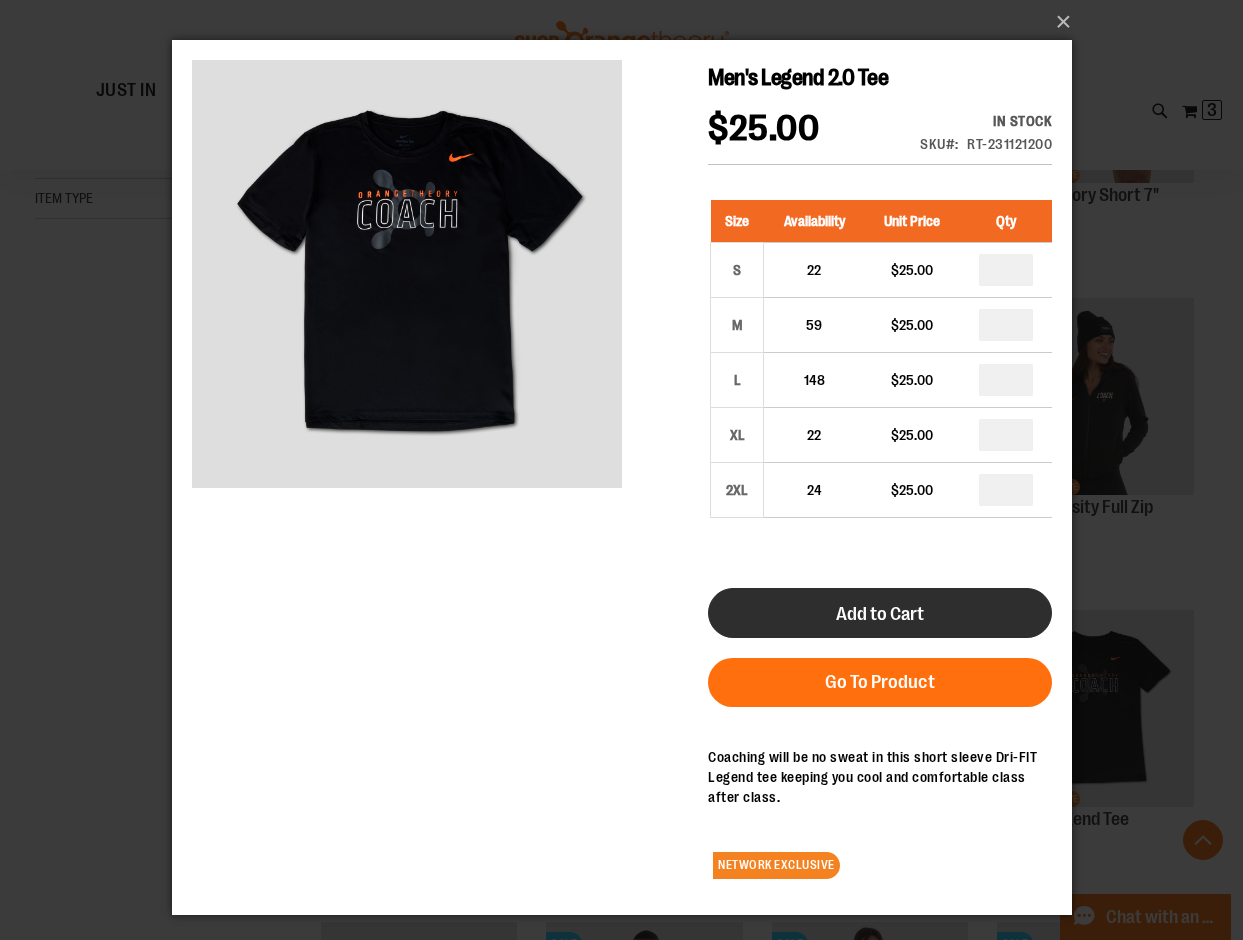 click on "Add to Cart" at bounding box center [879, 614] 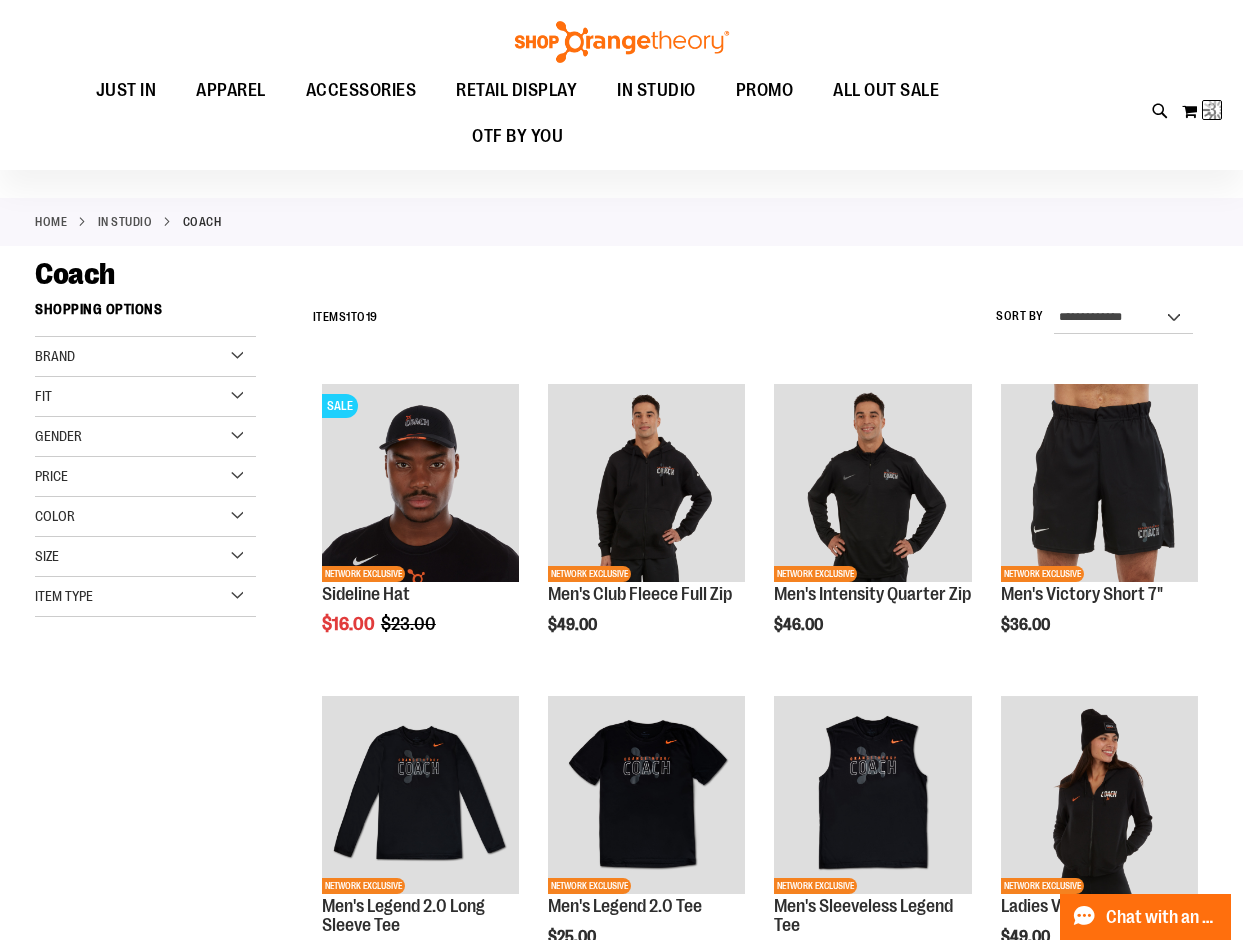 scroll, scrollTop: 0, scrollLeft: 0, axis: both 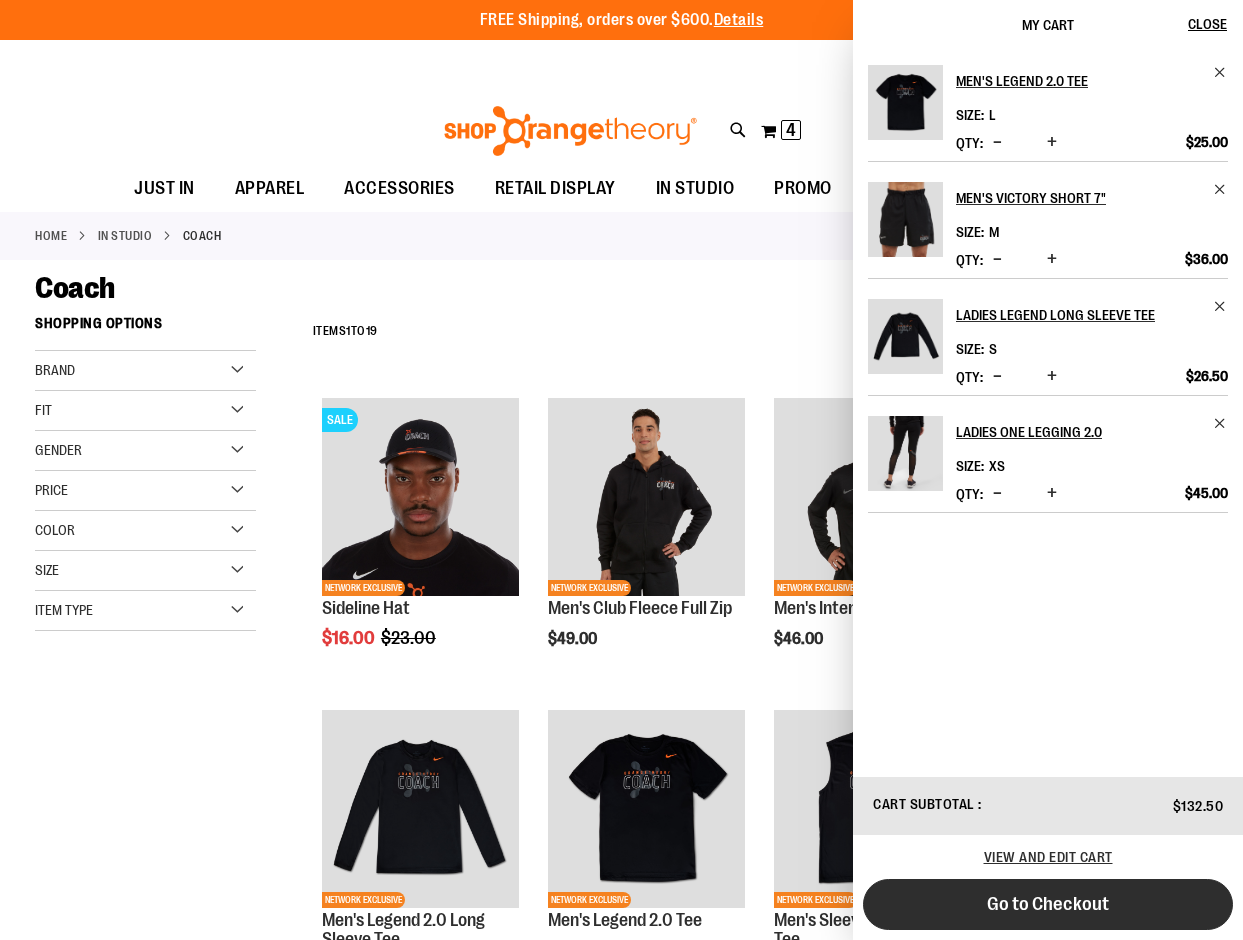 click on "Go to Checkout" at bounding box center (1048, 904) 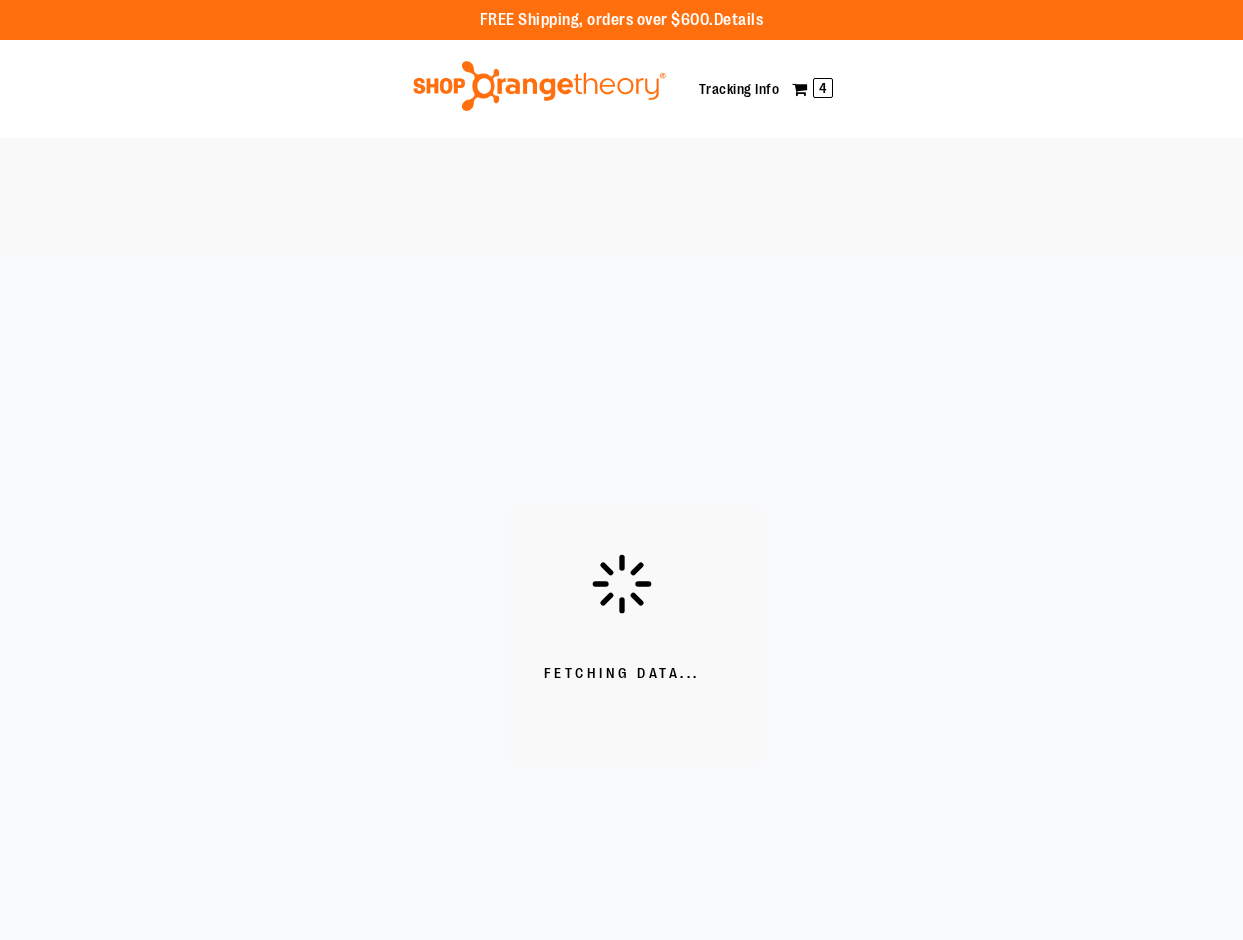 scroll, scrollTop: 0, scrollLeft: 0, axis: both 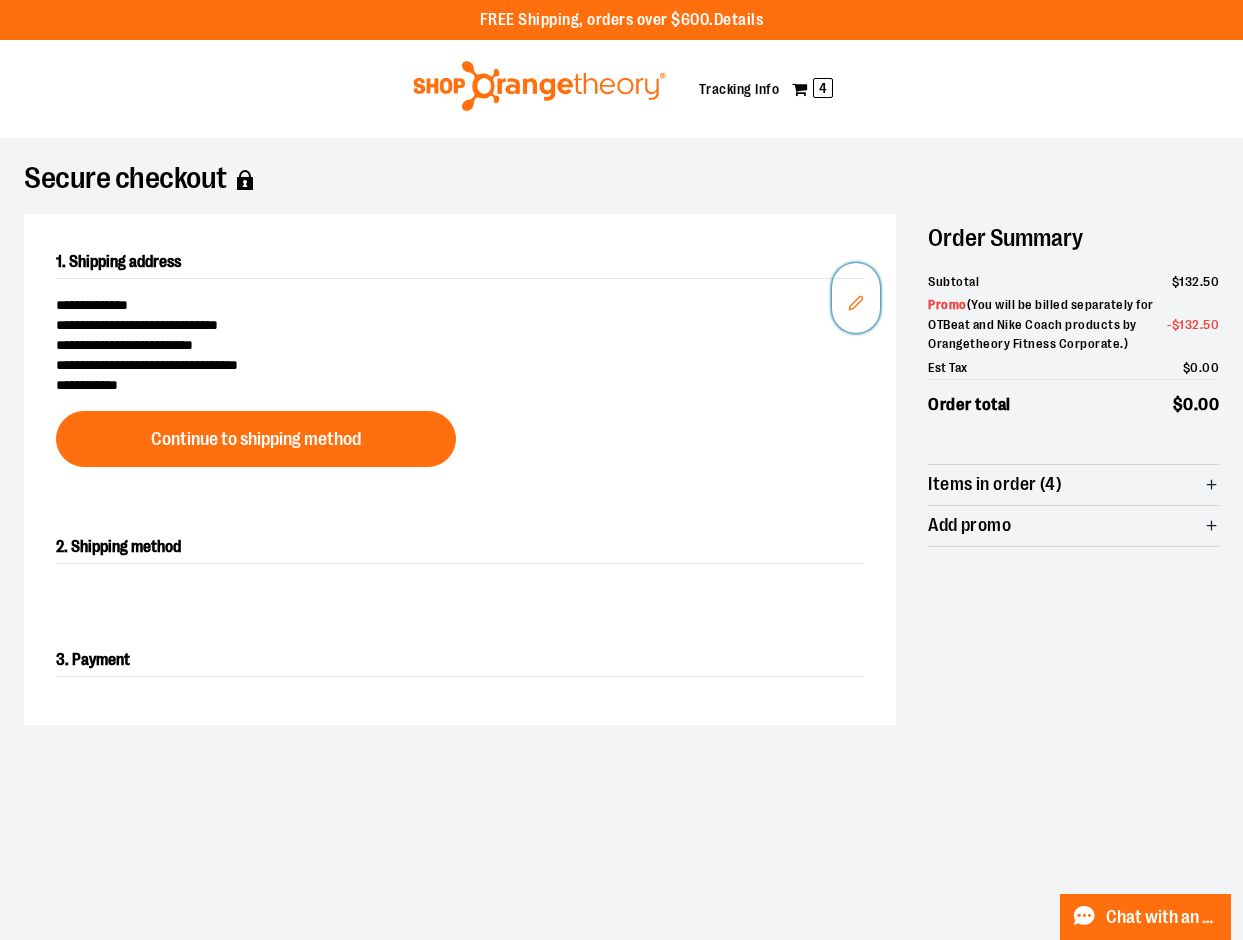 click 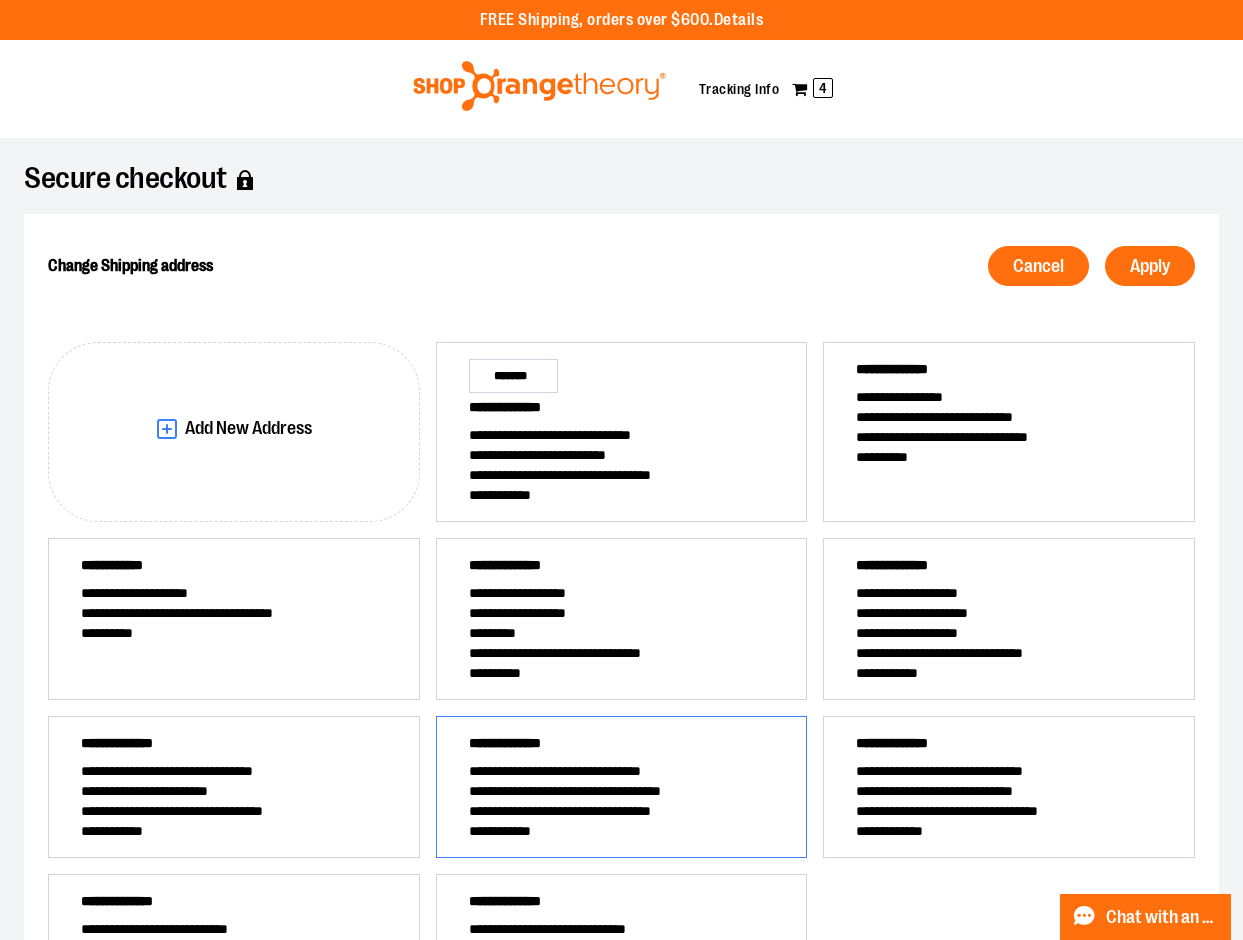 click on "**********" at bounding box center (622, 811) 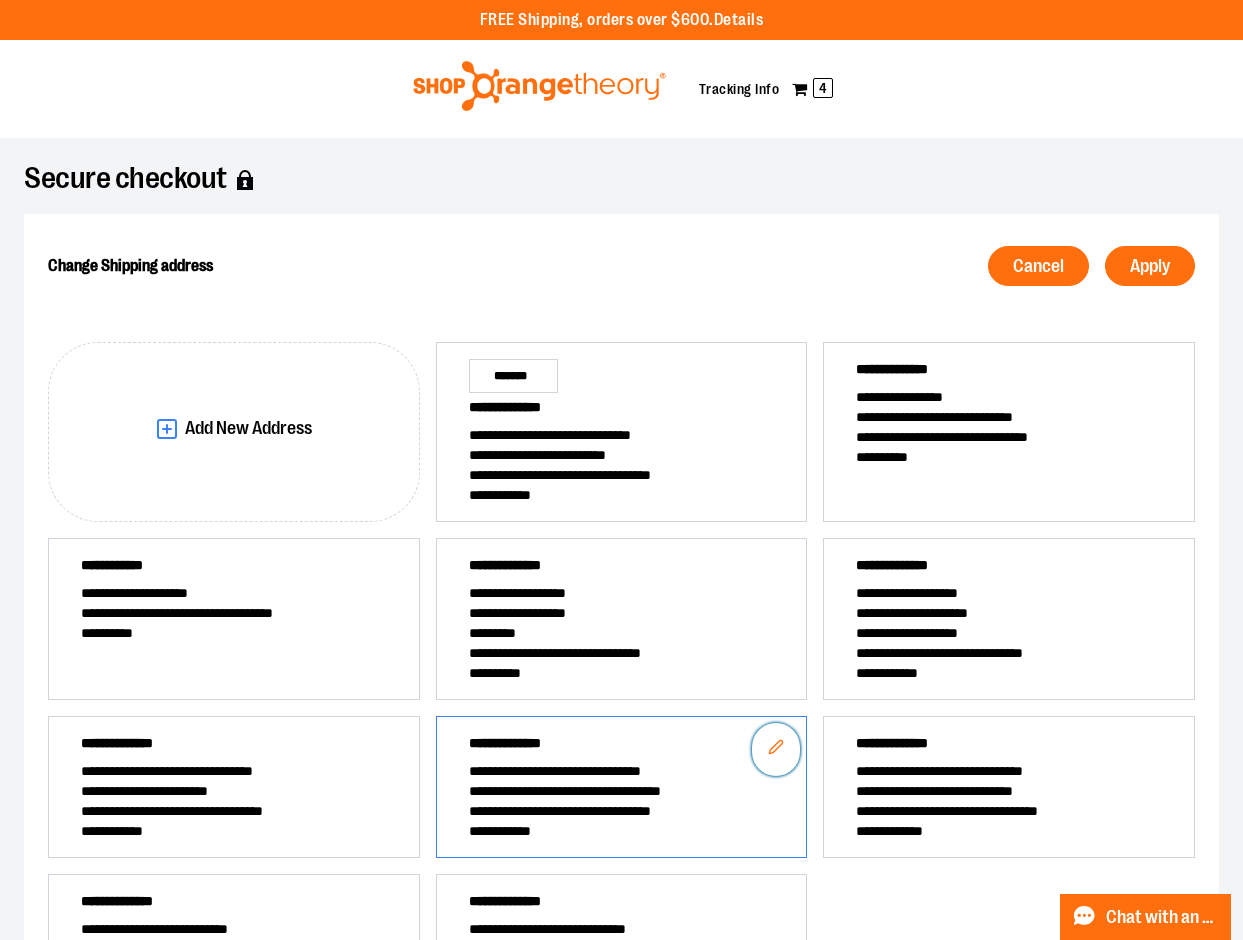 click 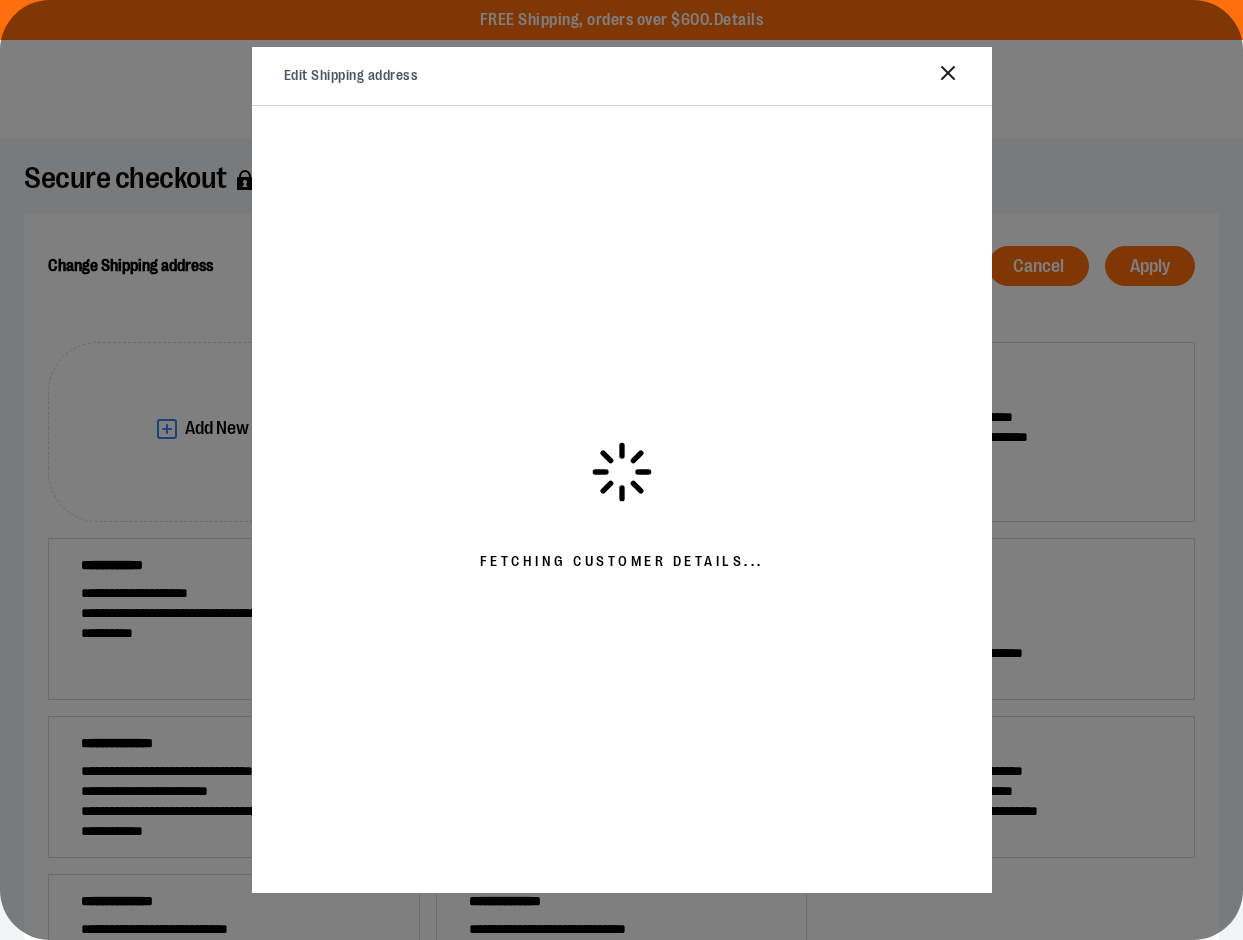 select on "**" 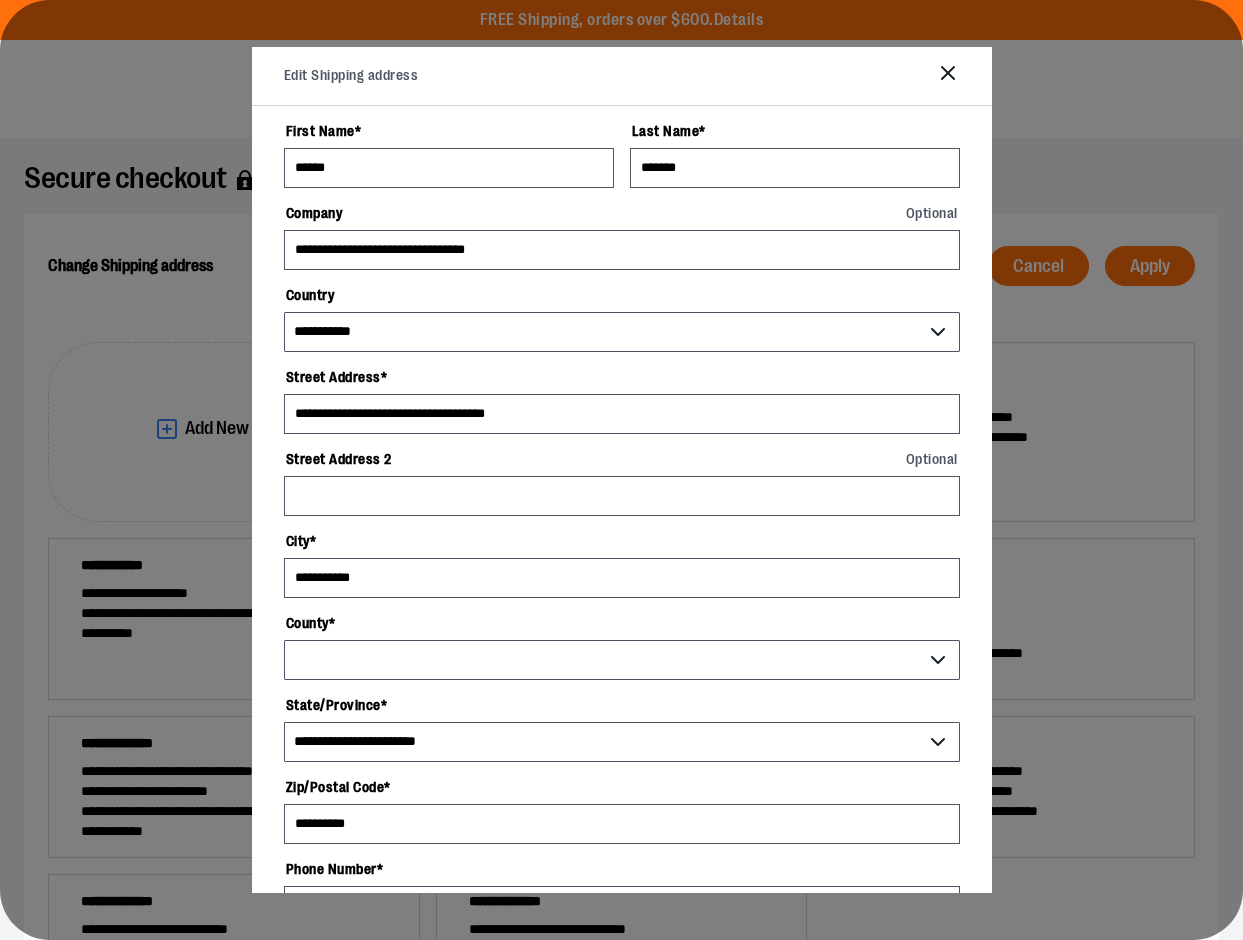 select on "**********" 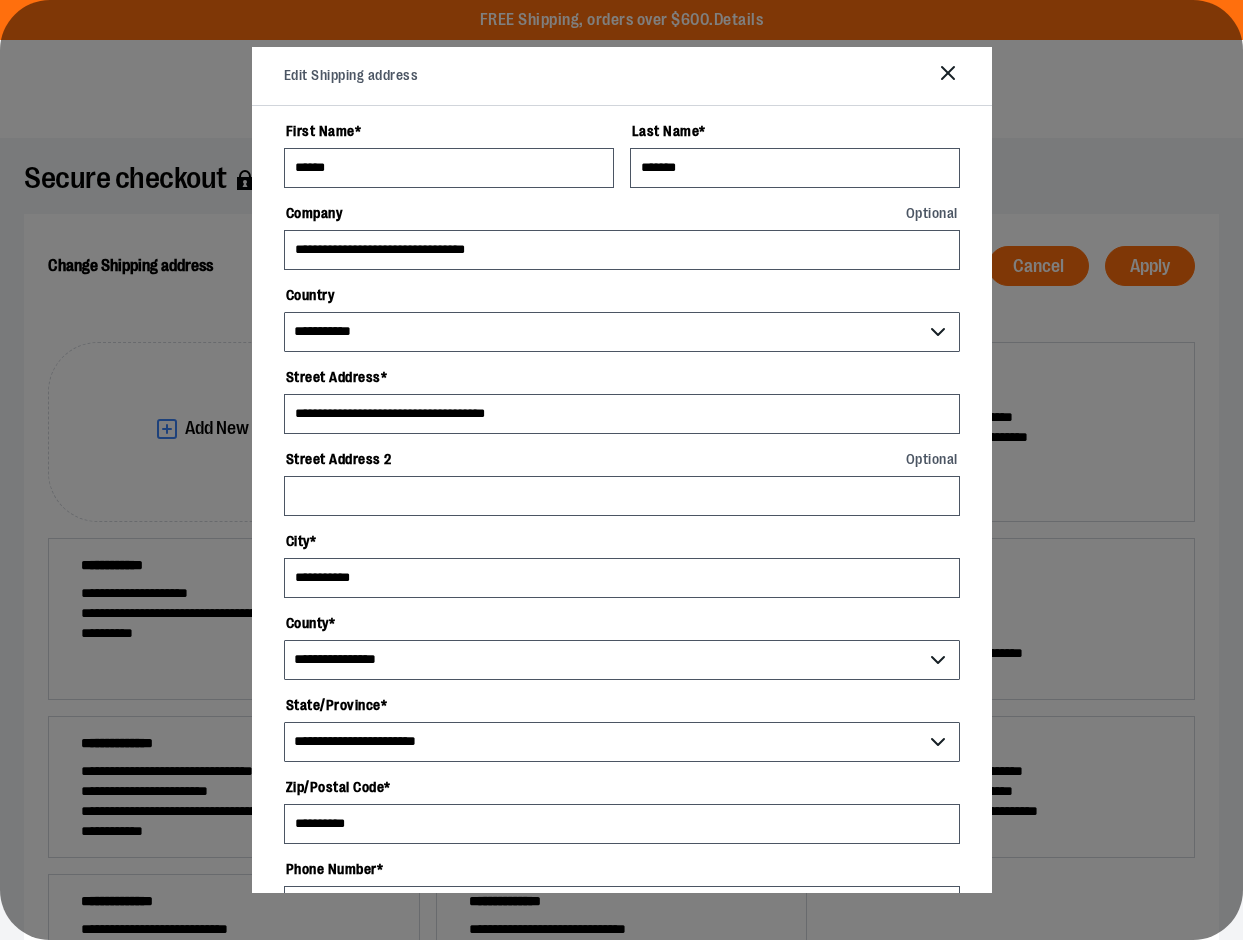 click 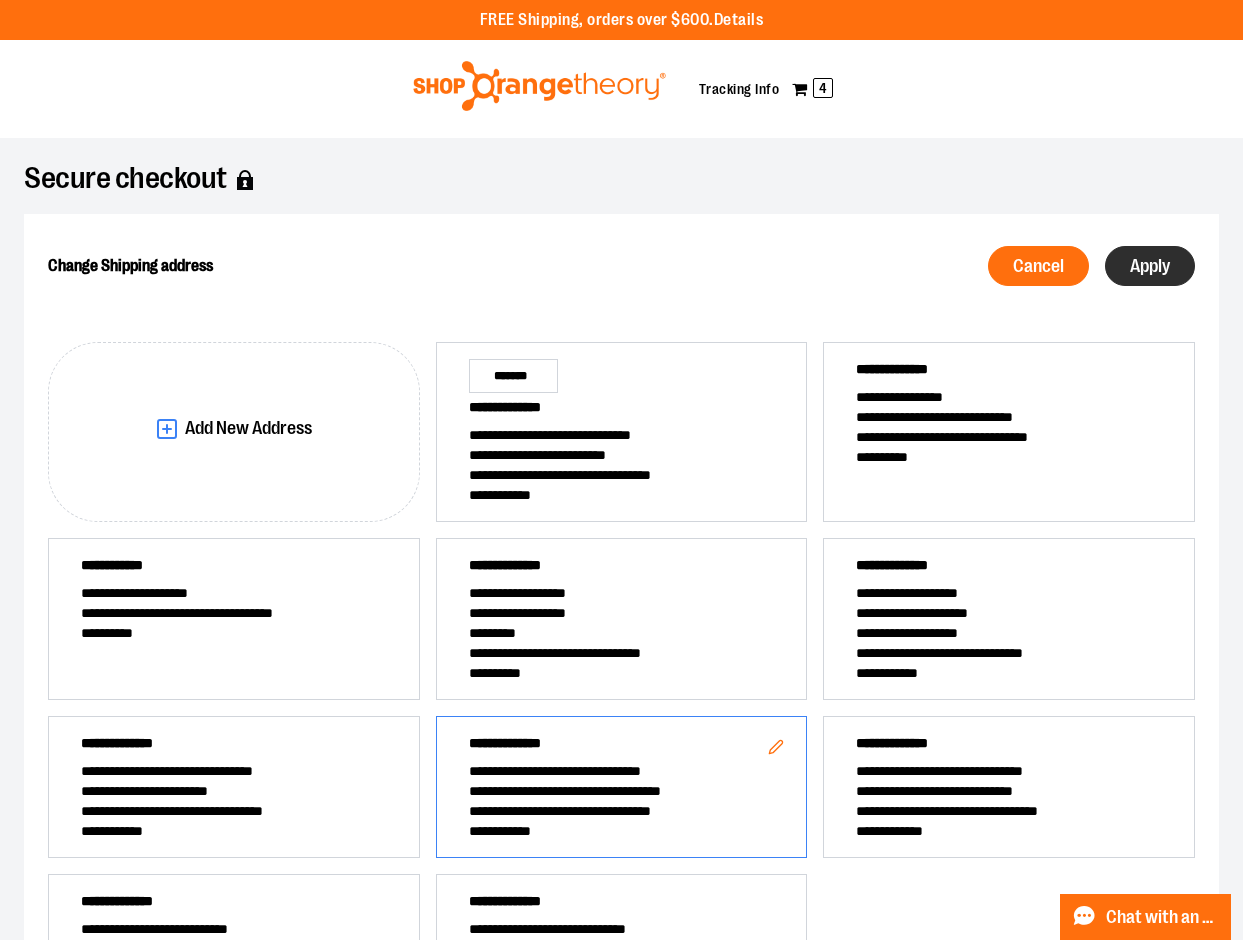 click on "Apply" at bounding box center [1150, 266] 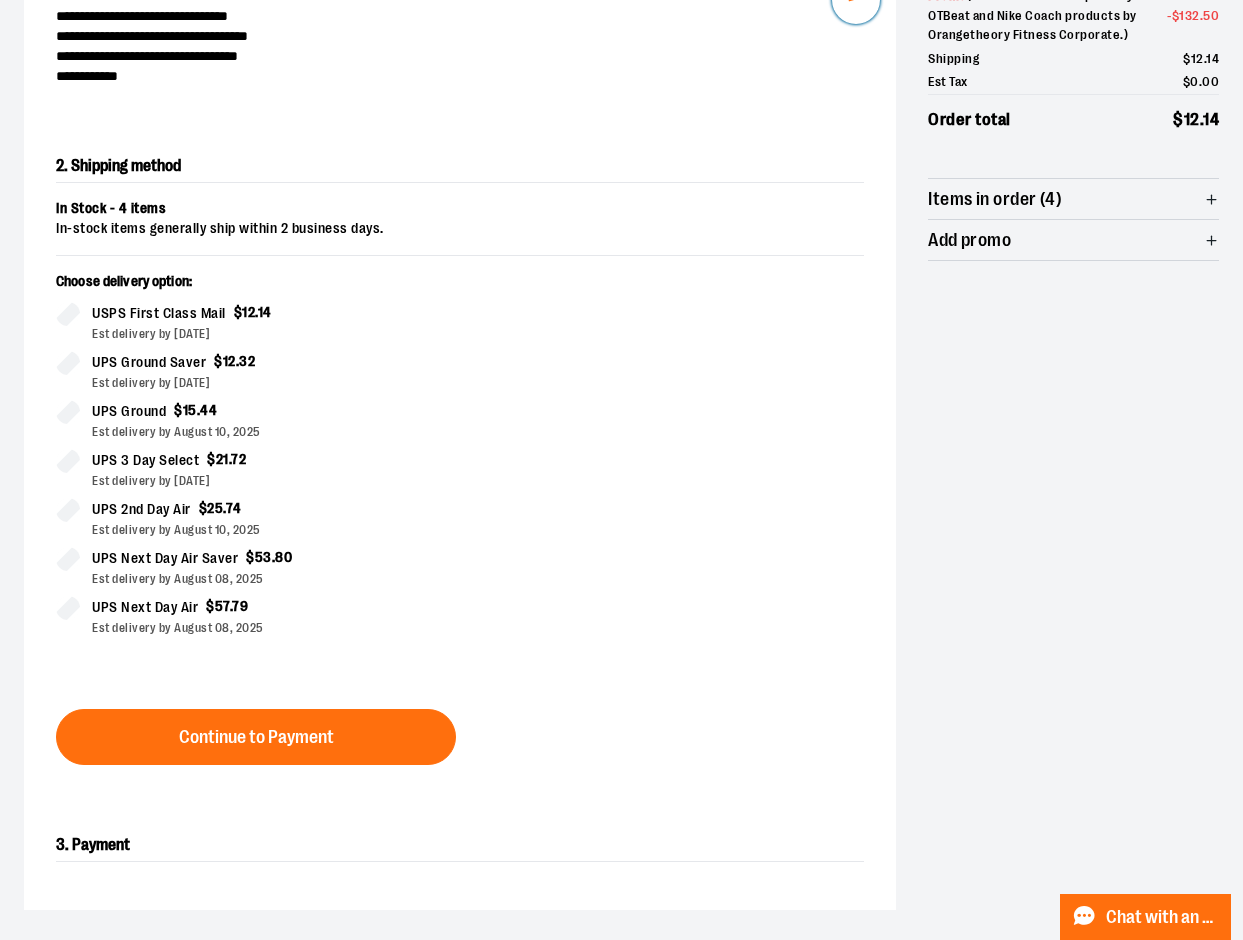 scroll, scrollTop: 341, scrollLeft: 0, axis: vertical 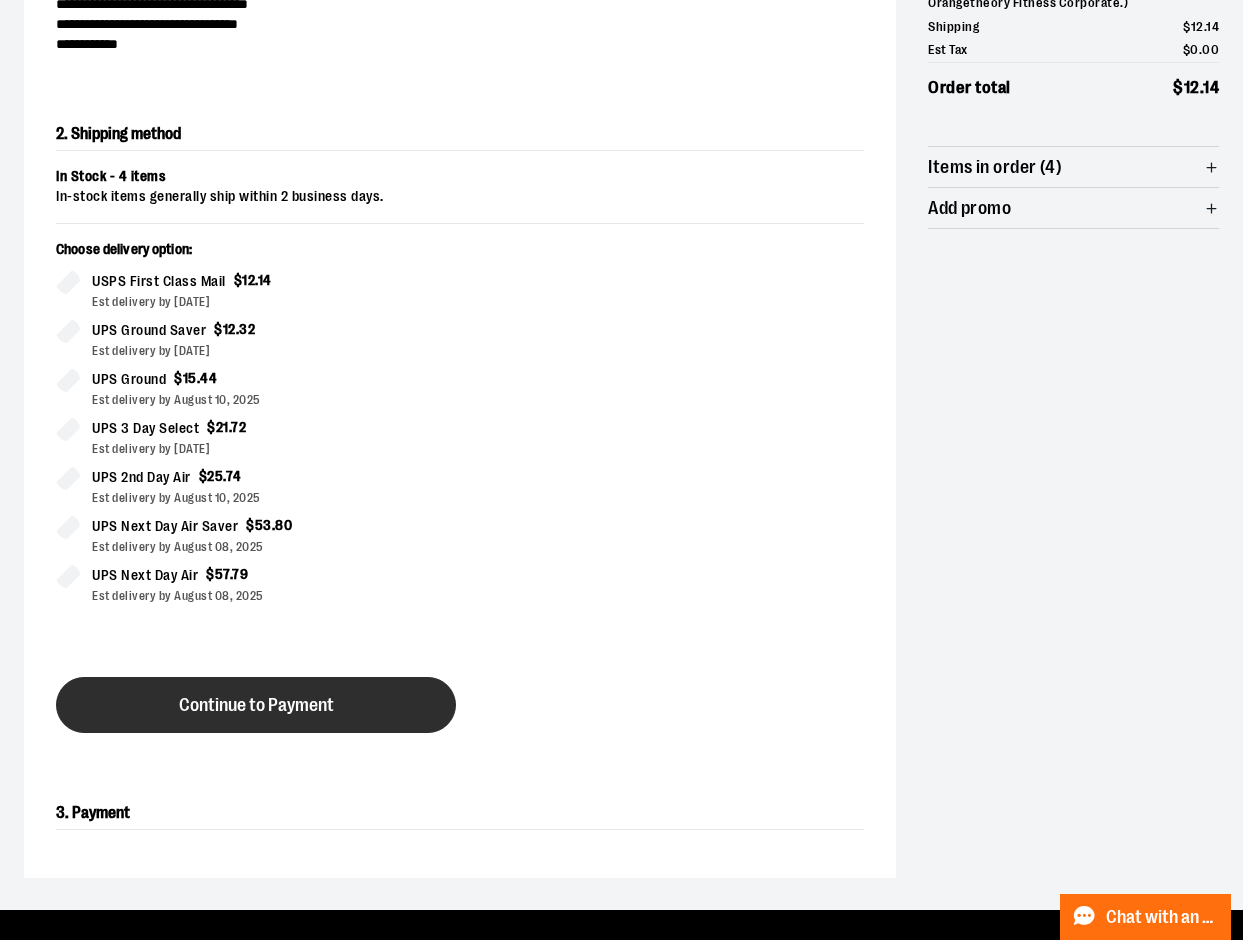 click on "Continue to Payment" at bounding box center [256, 705] 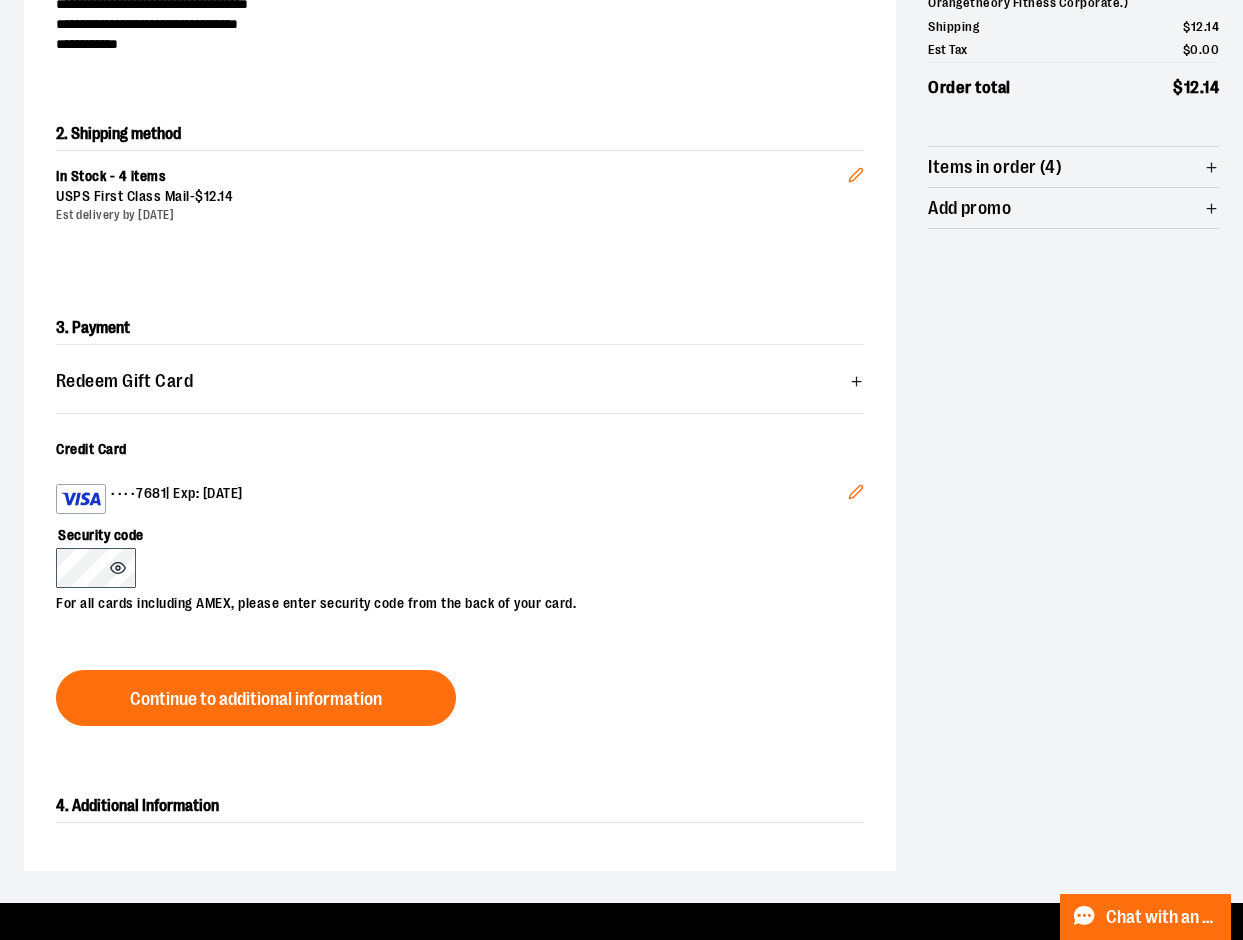 click at bounding box center [97, 568] 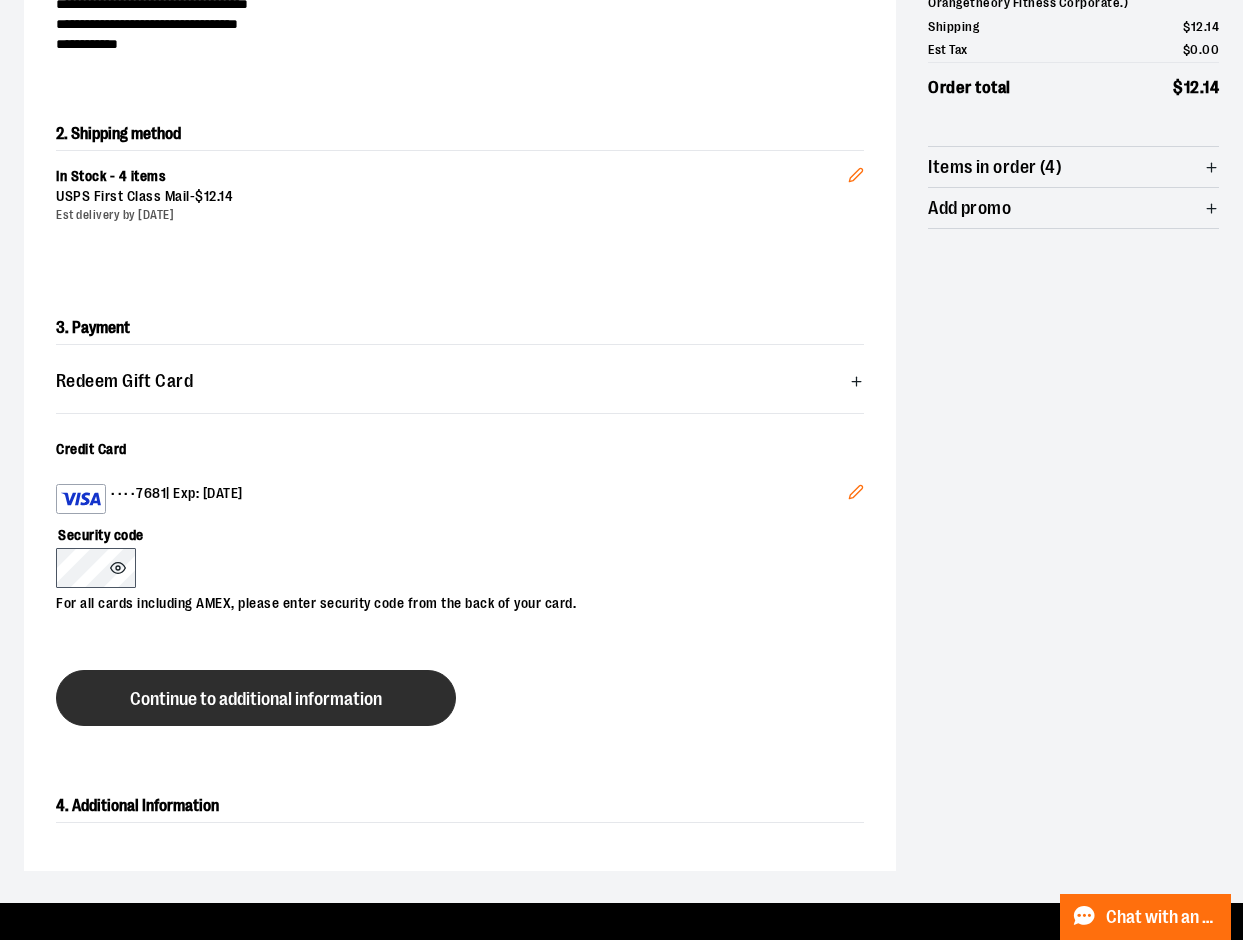 click on "Continue to additional information" at bounding box center (256, 699) 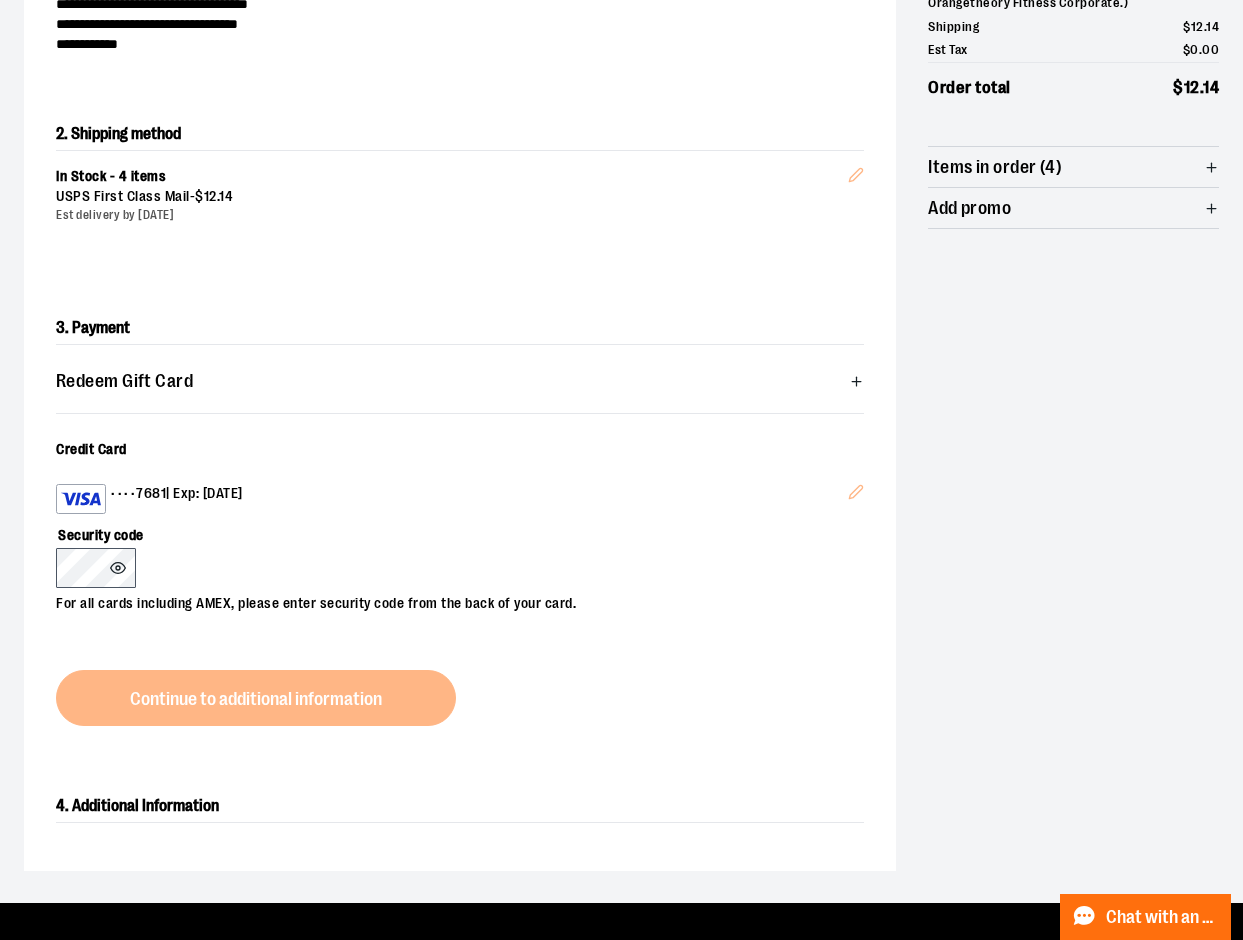 click 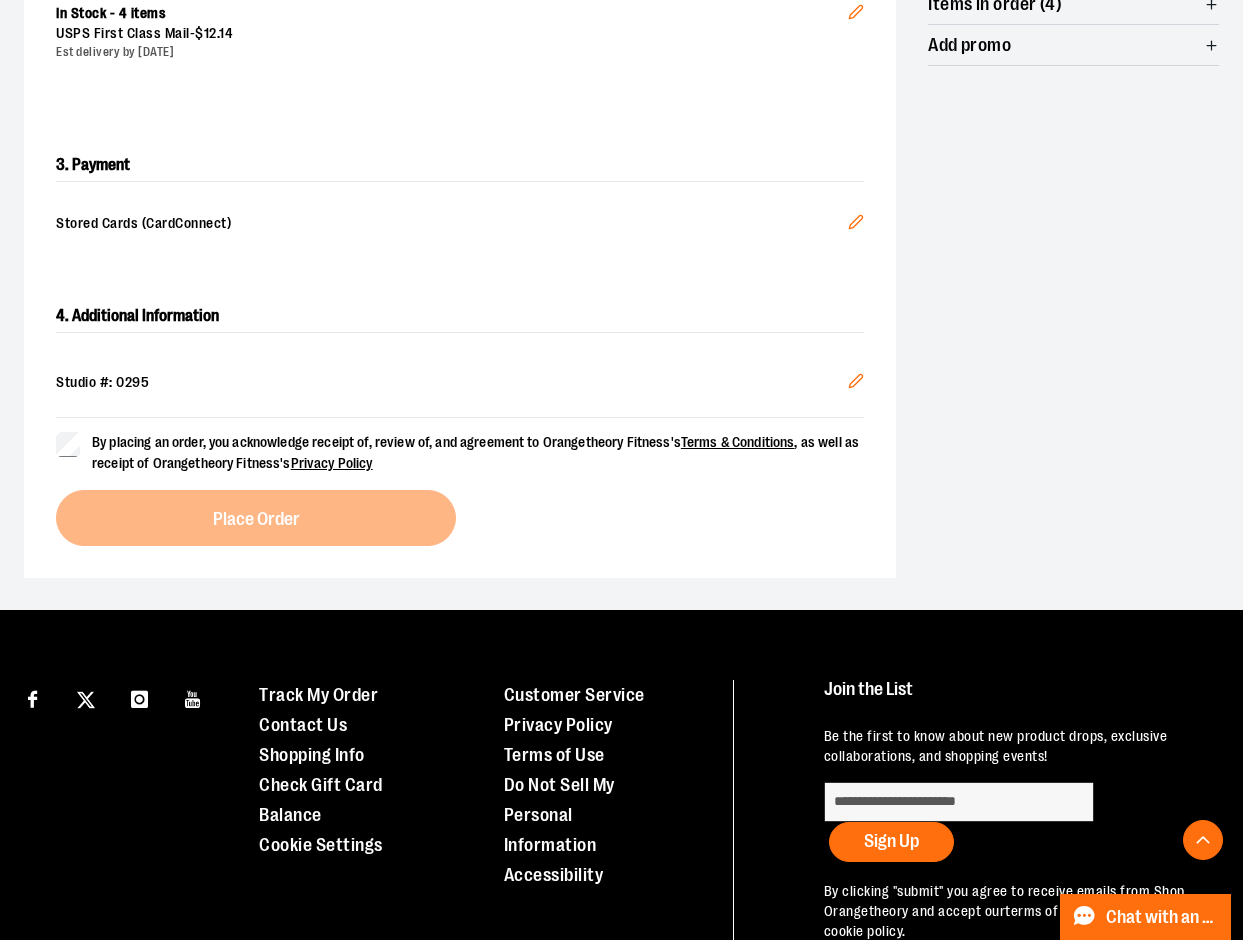 scroll, scrollTop: 526, scrollLeft: 0, axis: vertical 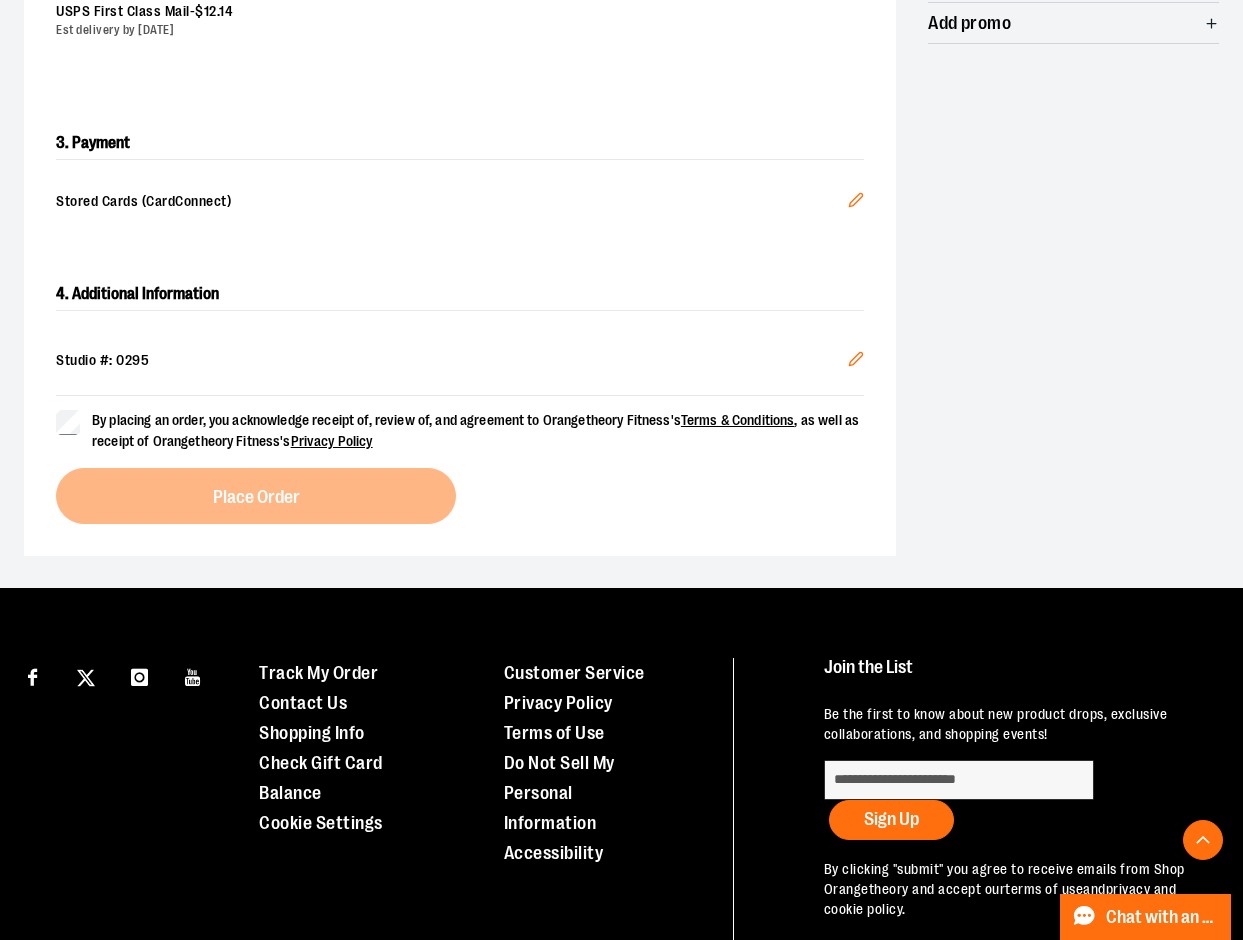 click 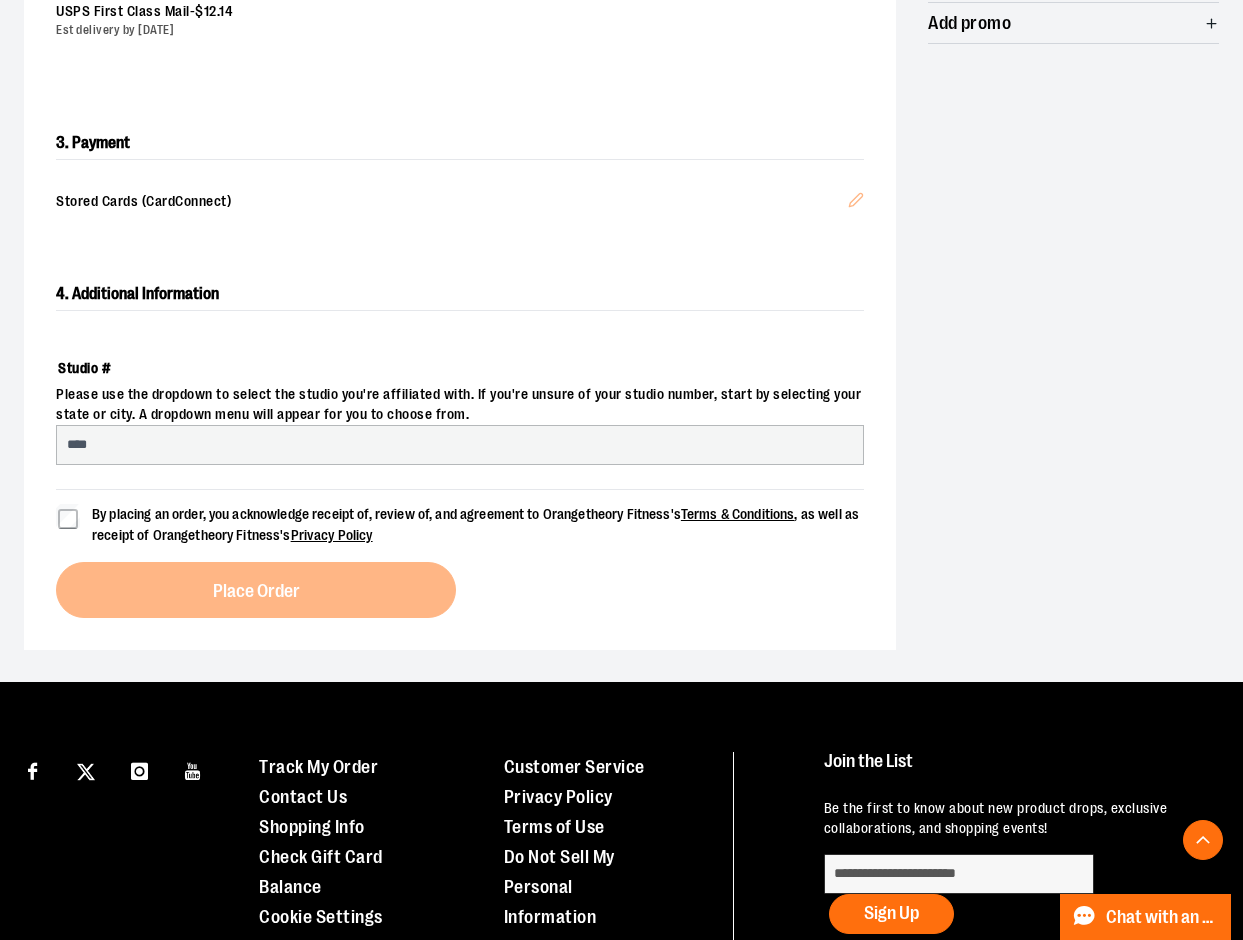select on "***" 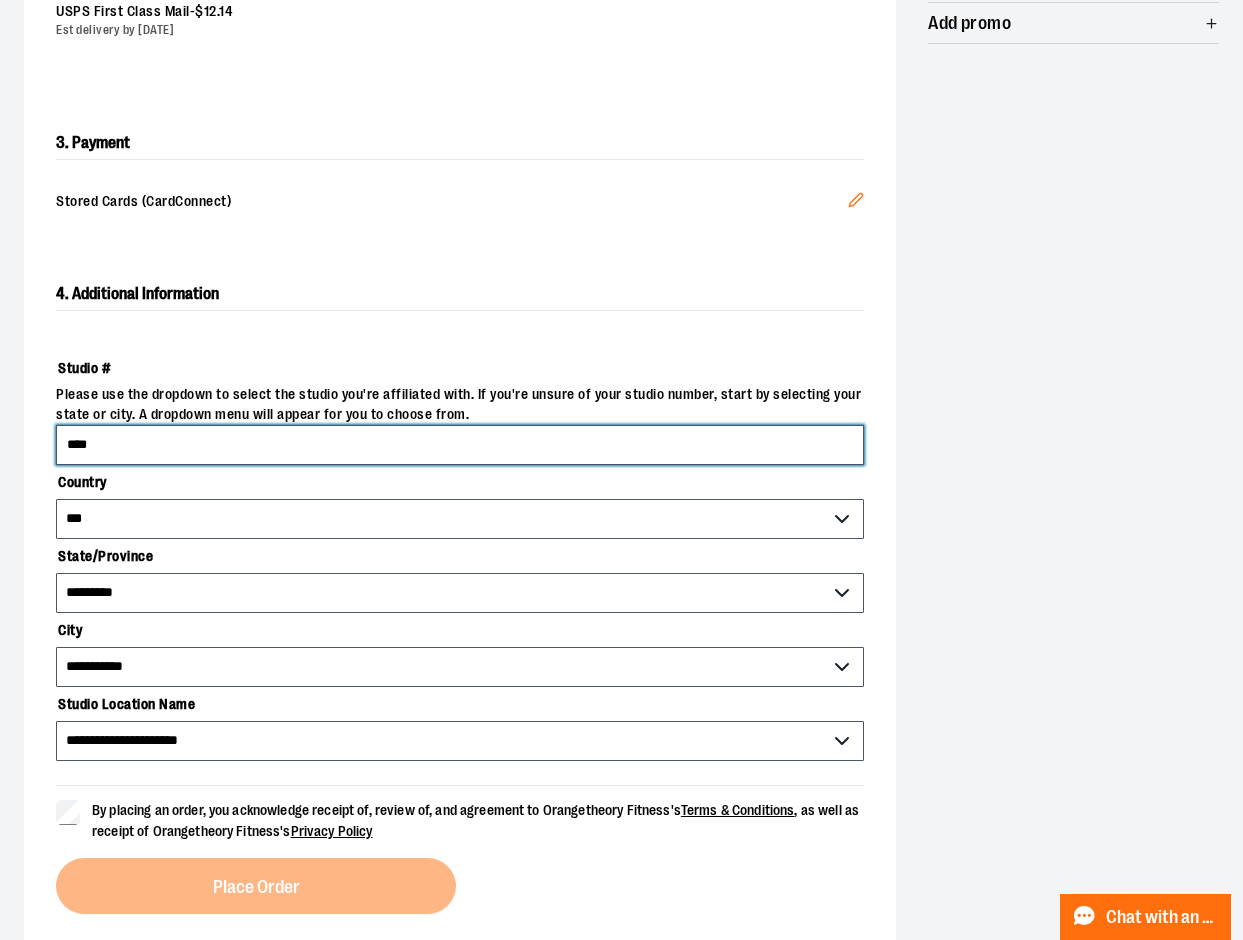 click on "****" at bounding box center [460, 445] 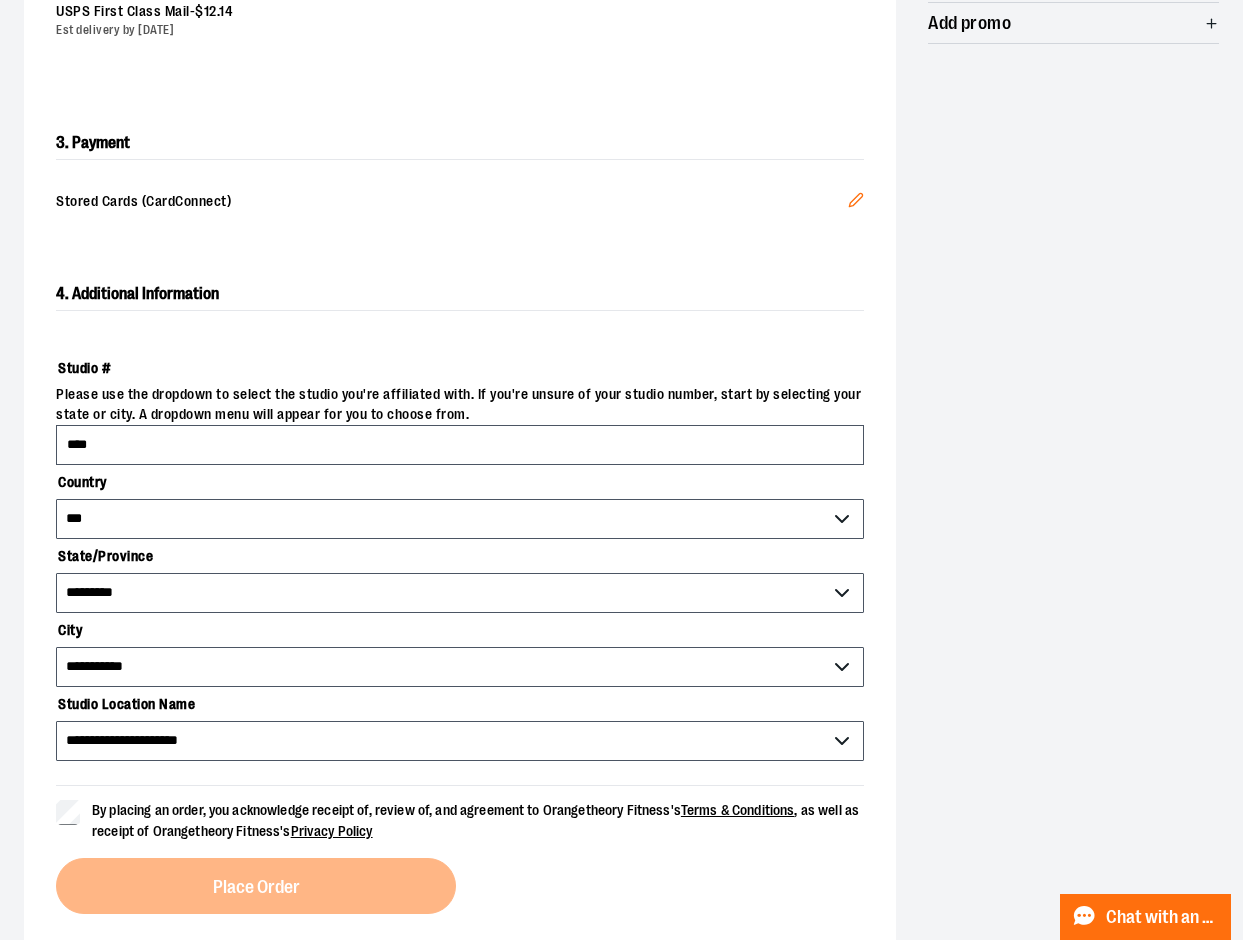 click on "**********" at bounding box center [460, 556] 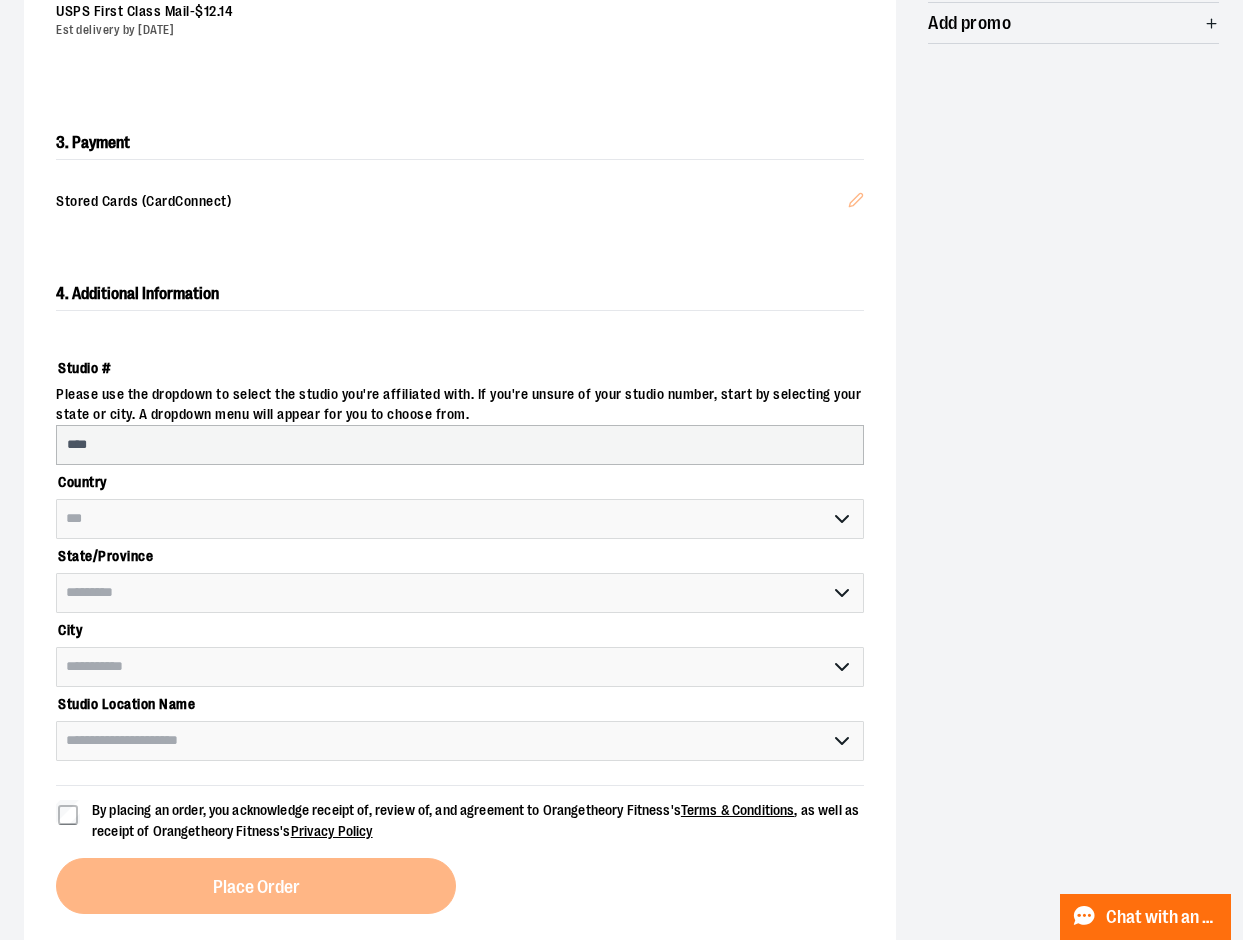select on "**********" 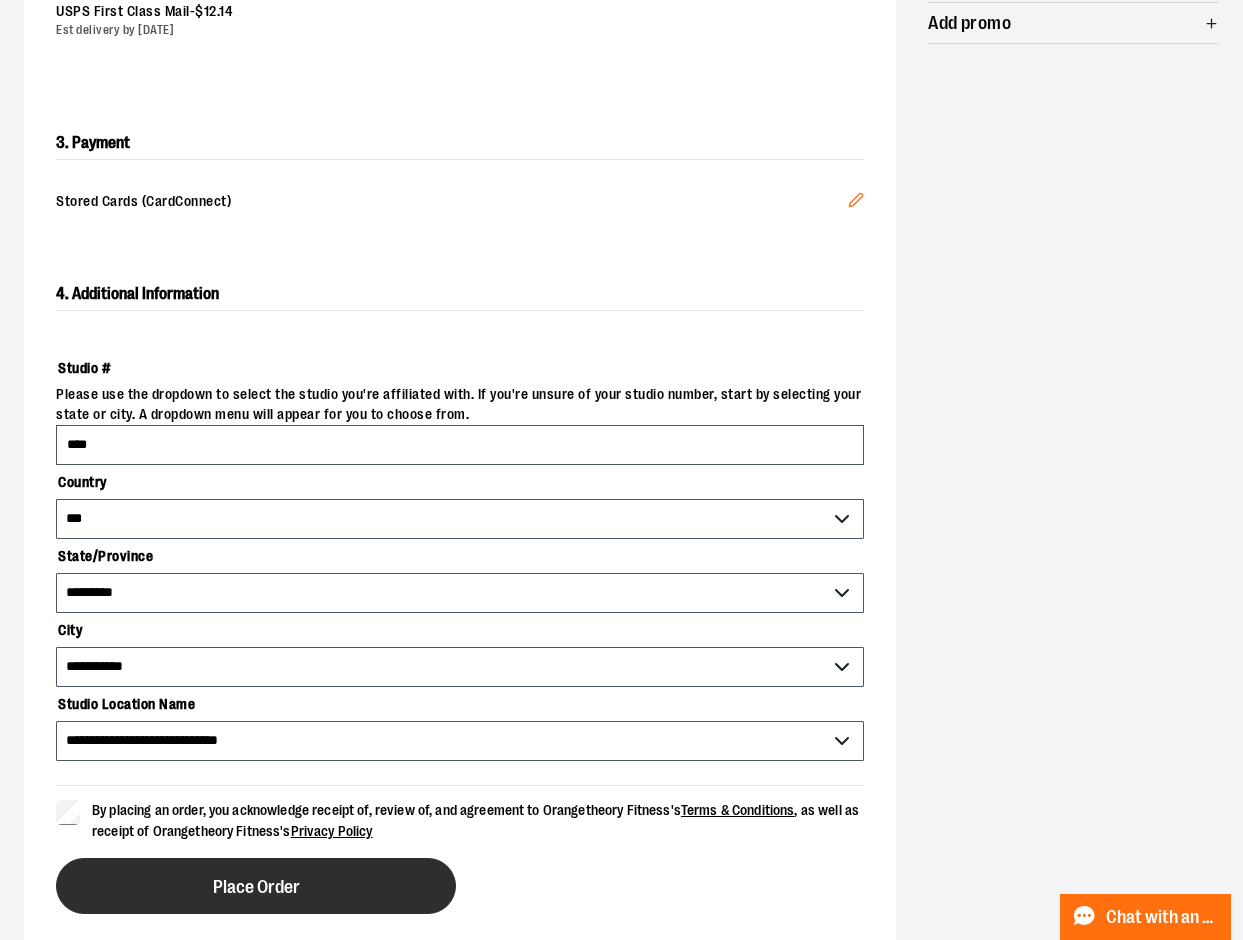 click on "Place Order" at bounding box center (256, 887) 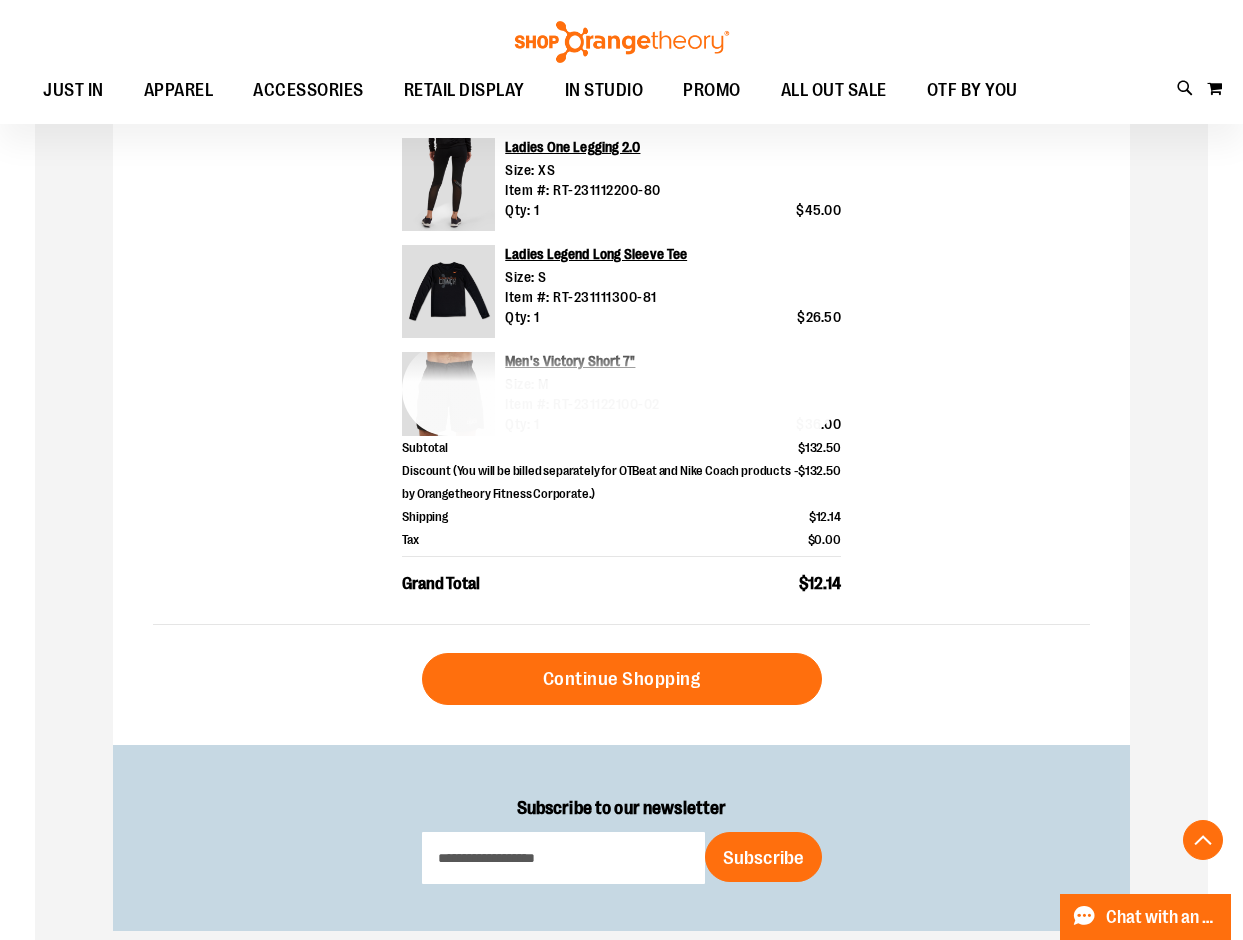 scroll, scrollTop: 737, scrollLeft: 0, axis: vertical 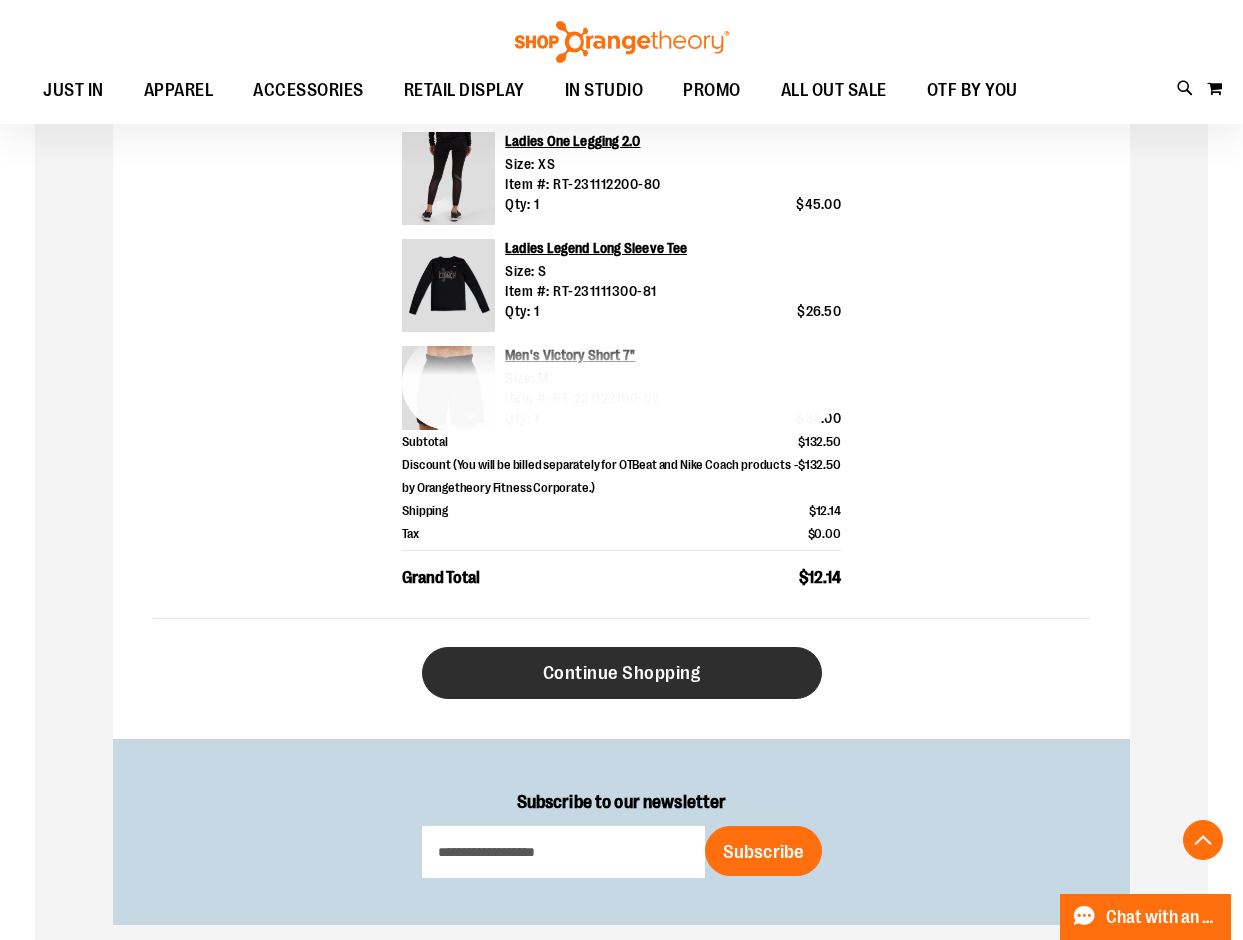 click on "Continue Shopping" at bounding box center [622, 673] 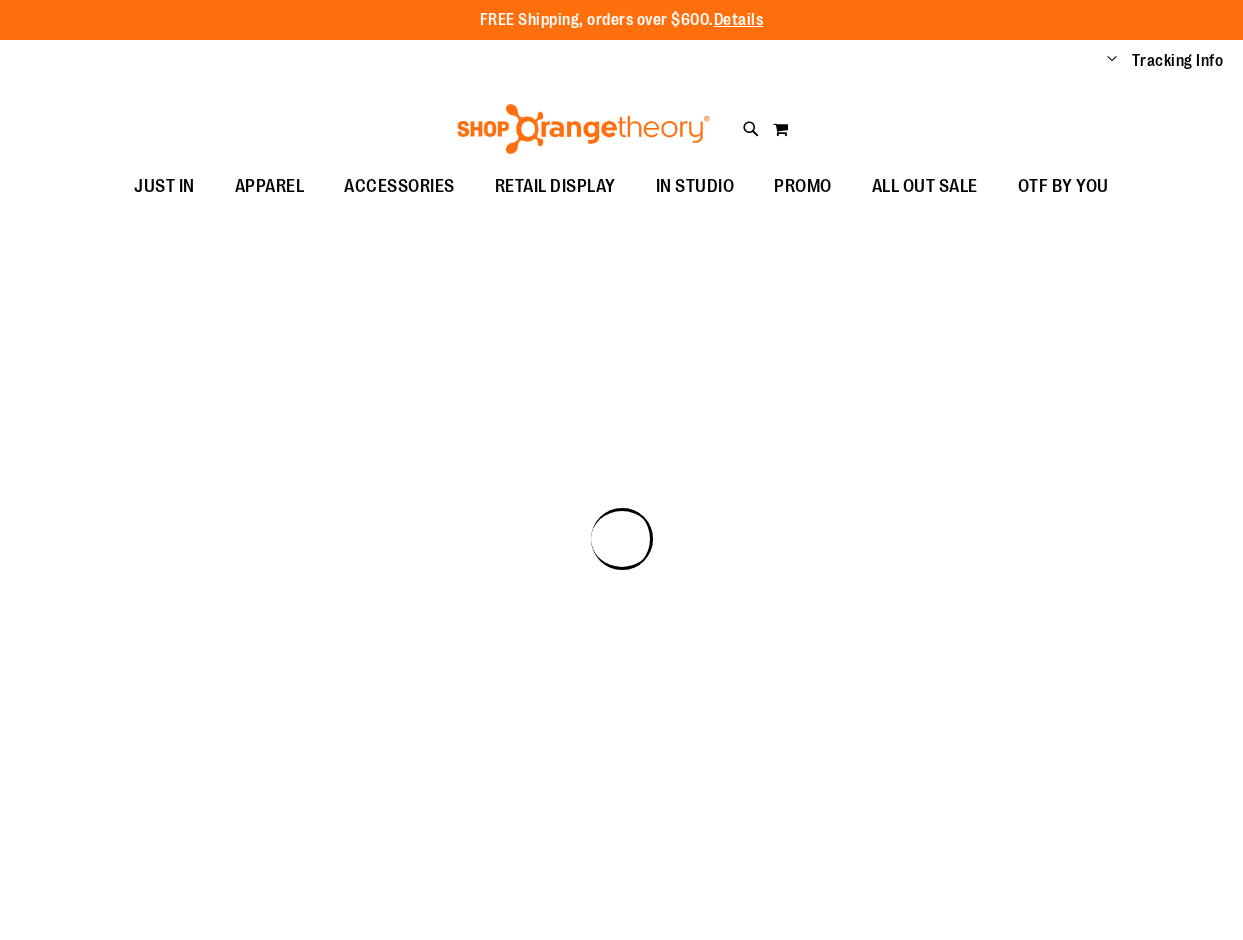 scroll, scrollTop: 0, scrollLeft: 0, axis: both 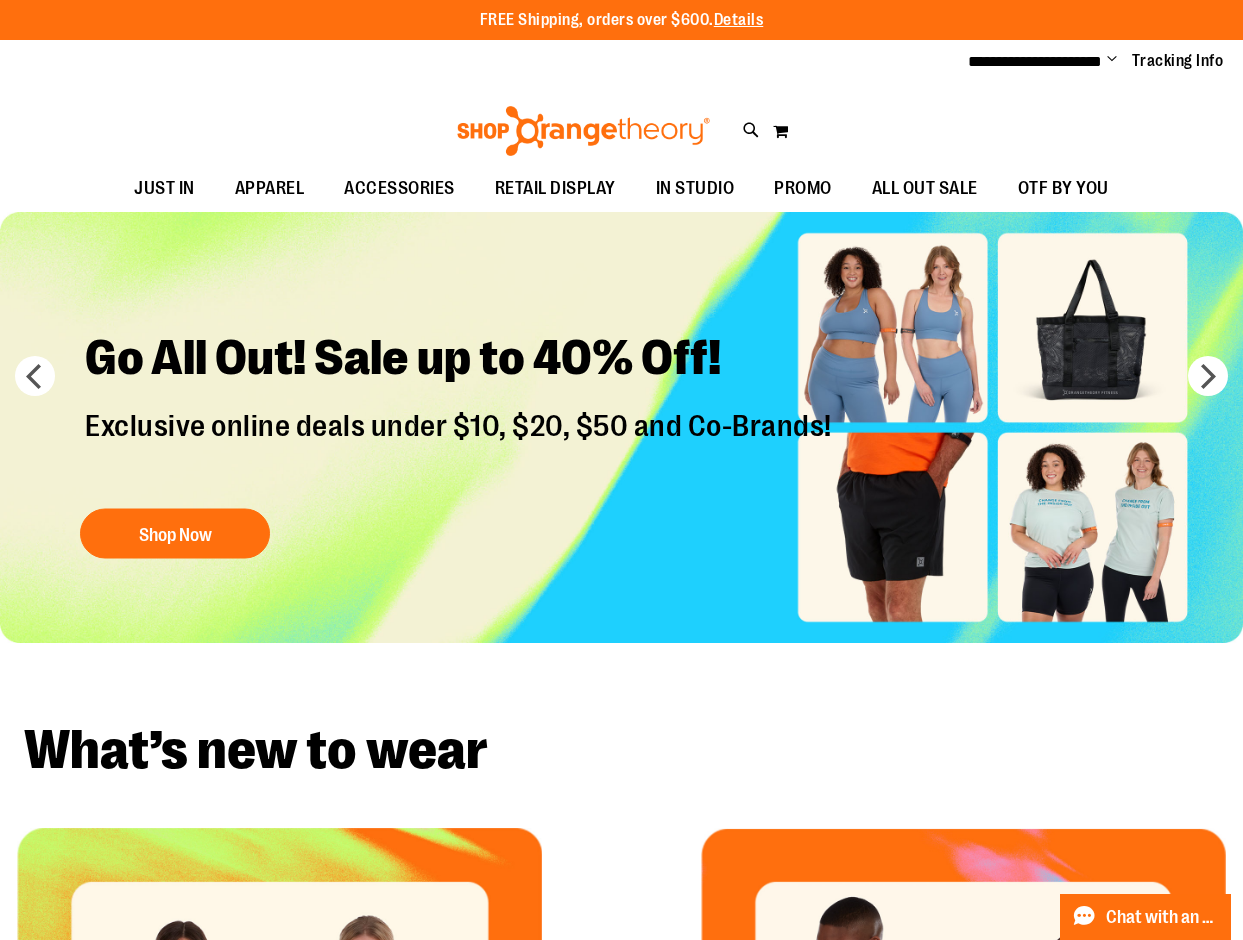 click on "**********" at bounding box center [1088, 62] 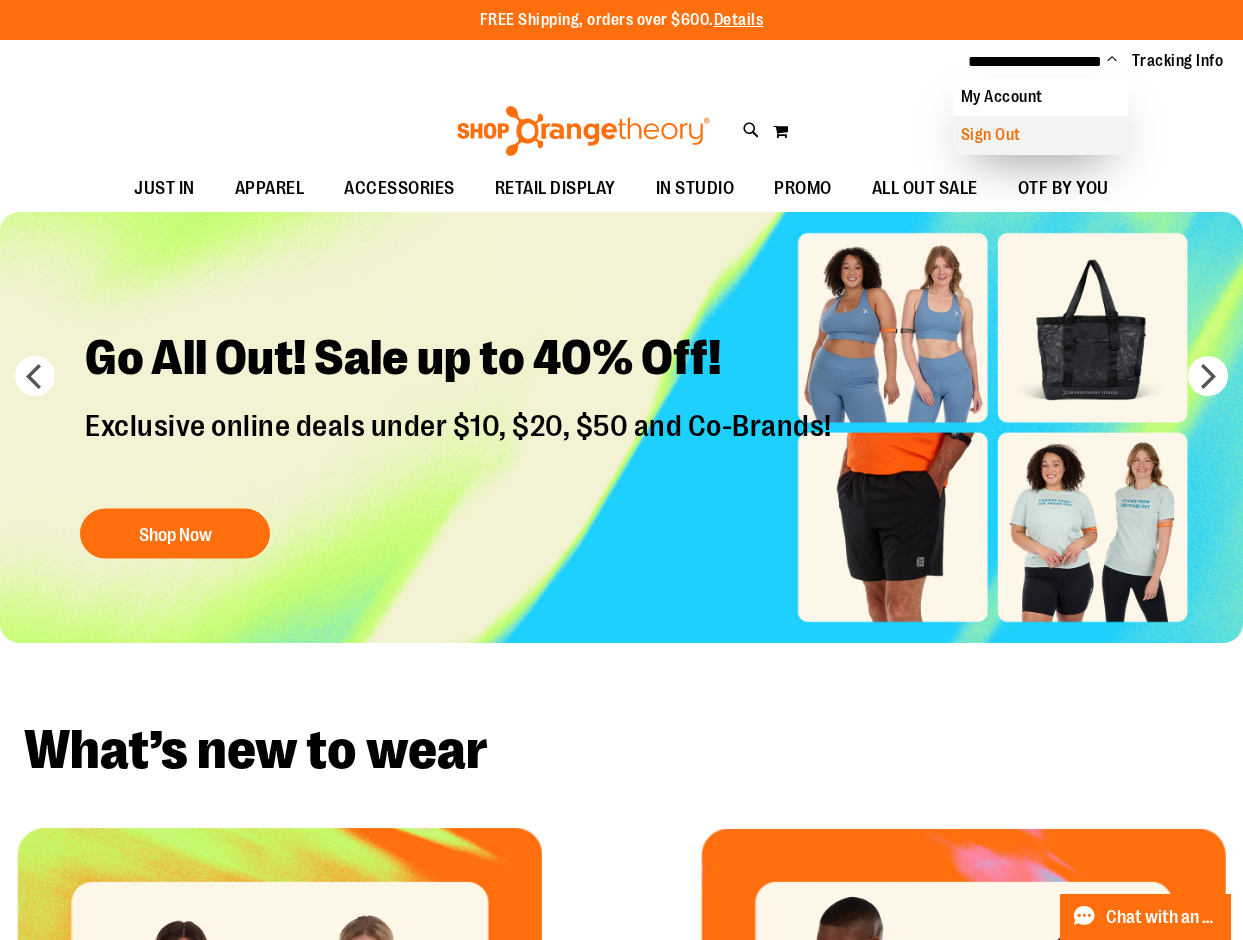 click on "Sign Out" at bounding box center (1040, 135) 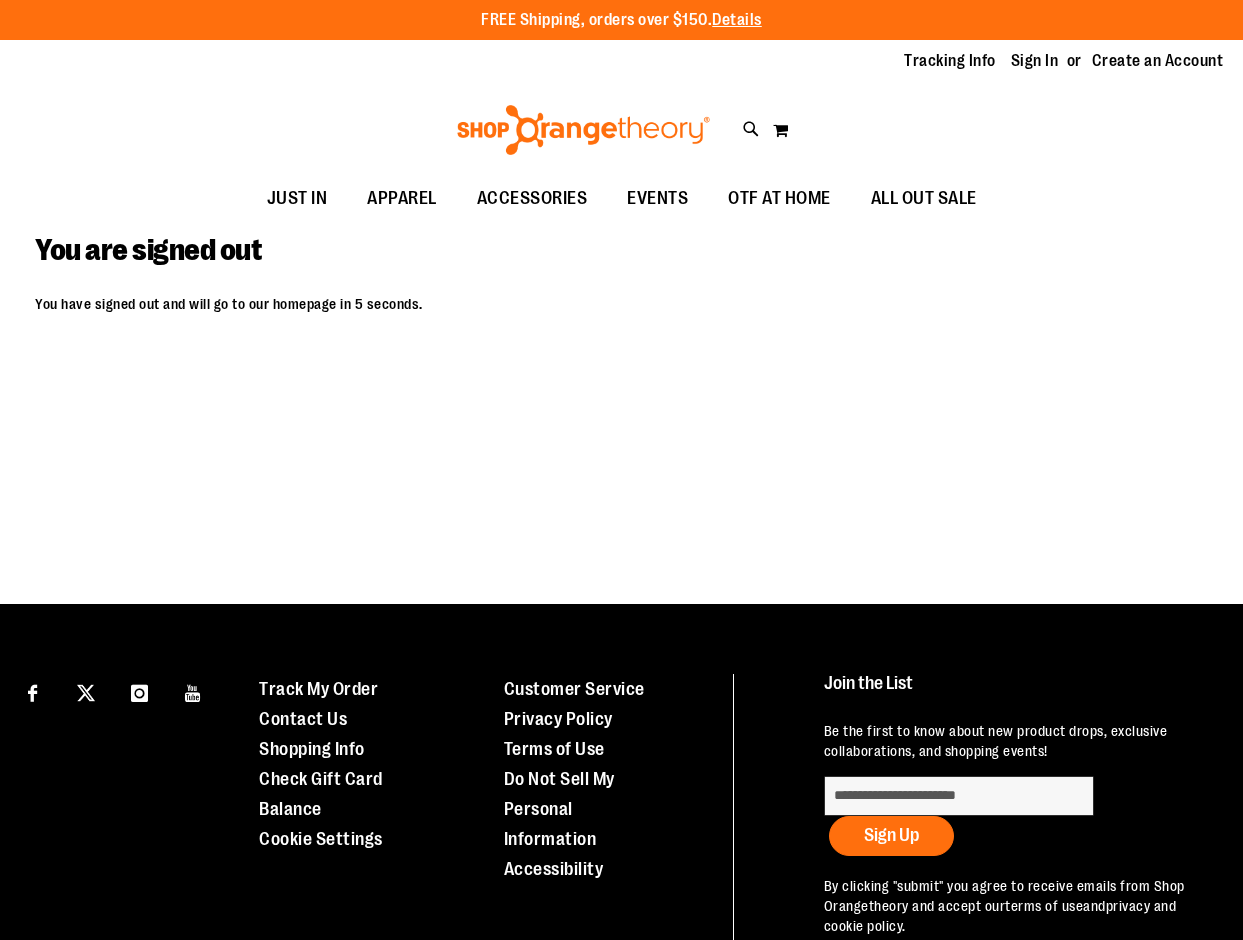 scroll, scrollTop: 0, scrollLeft: 0, axis: both 